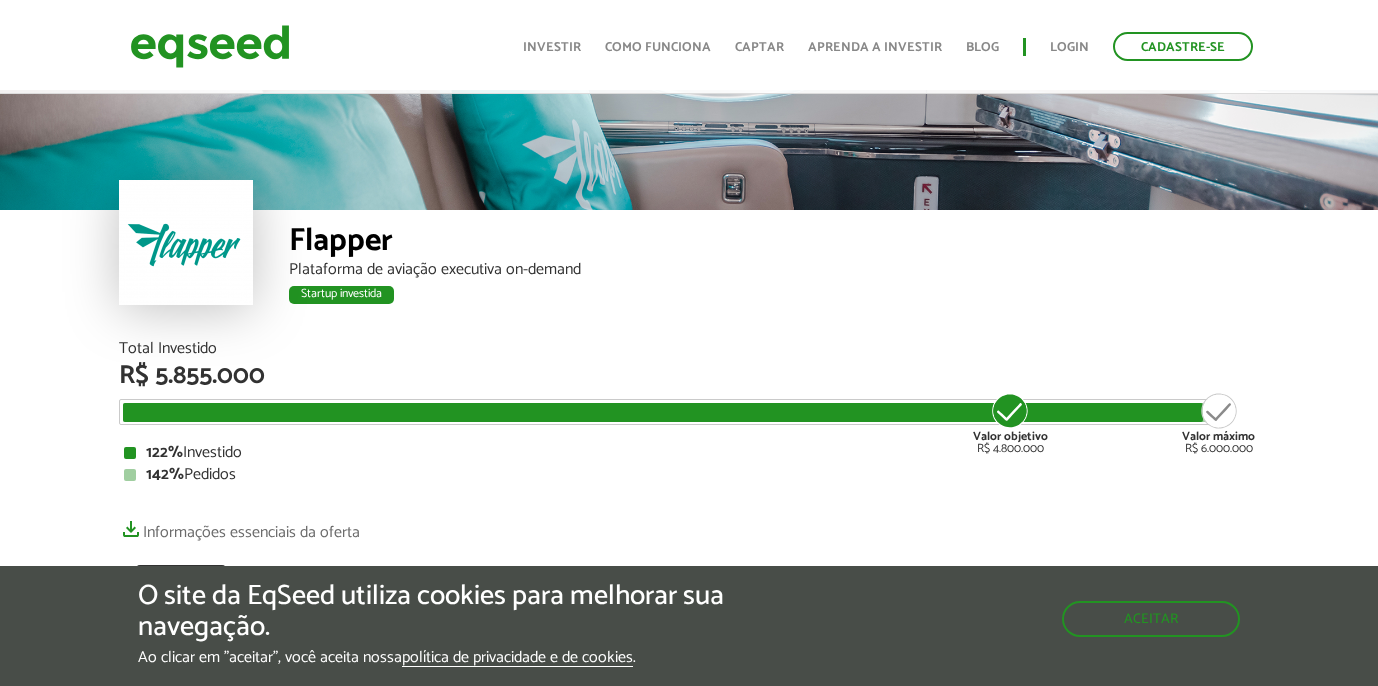 scroll, scrollTop: 31, scrollLeft: 0, axis: vertical 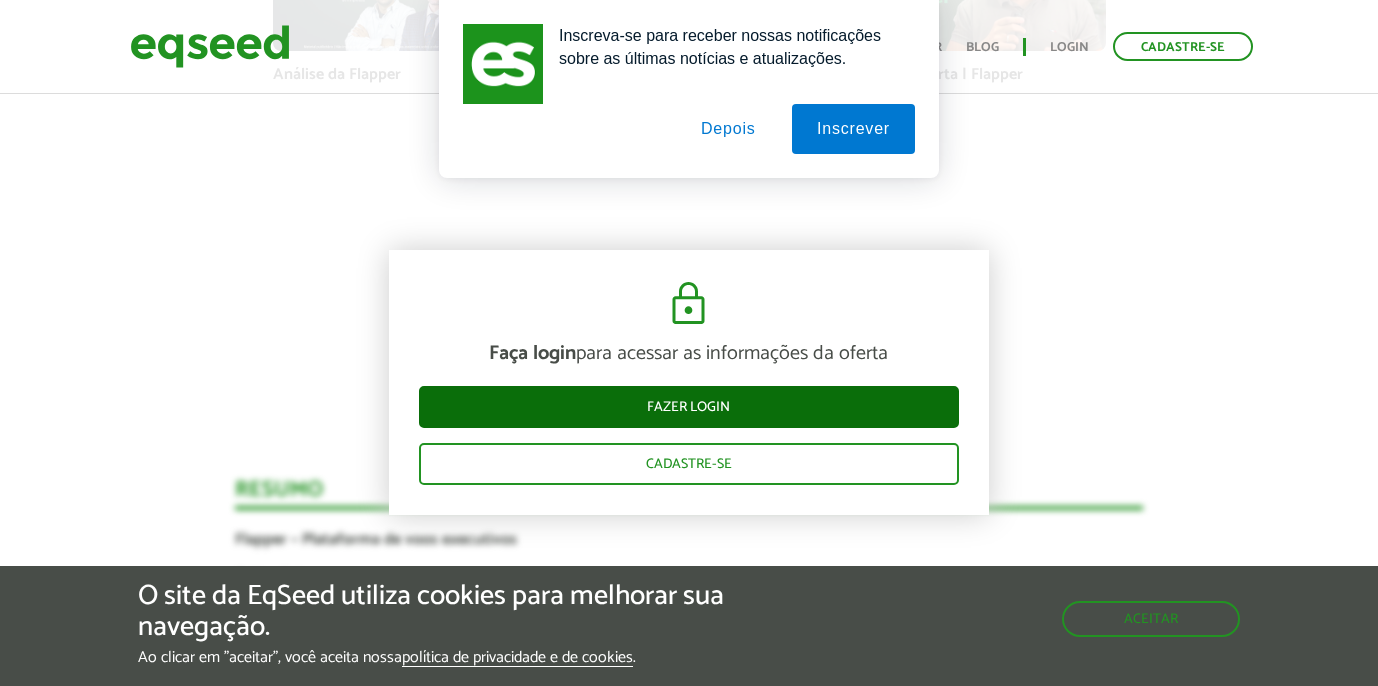 click on "Fazer login" at bounding box center [689, 407] 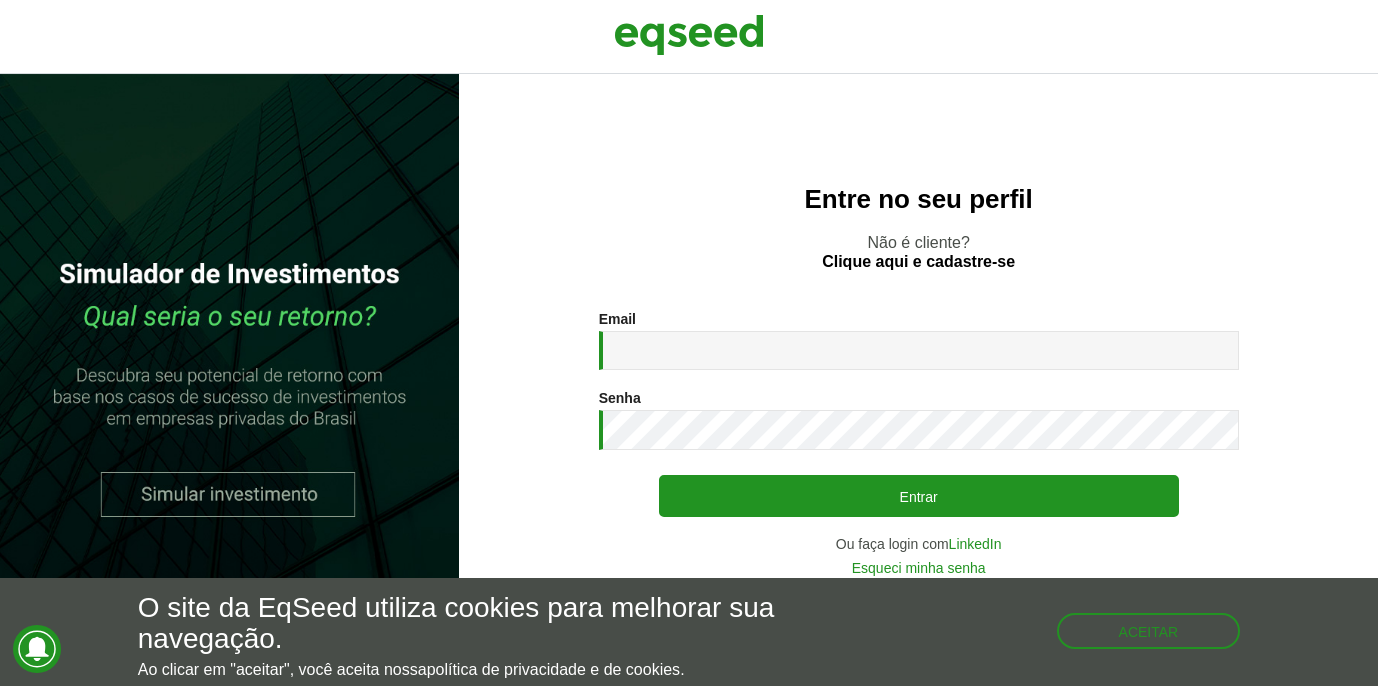 scroll, scrollTop: 0, scrollLeft: 0, axis: both 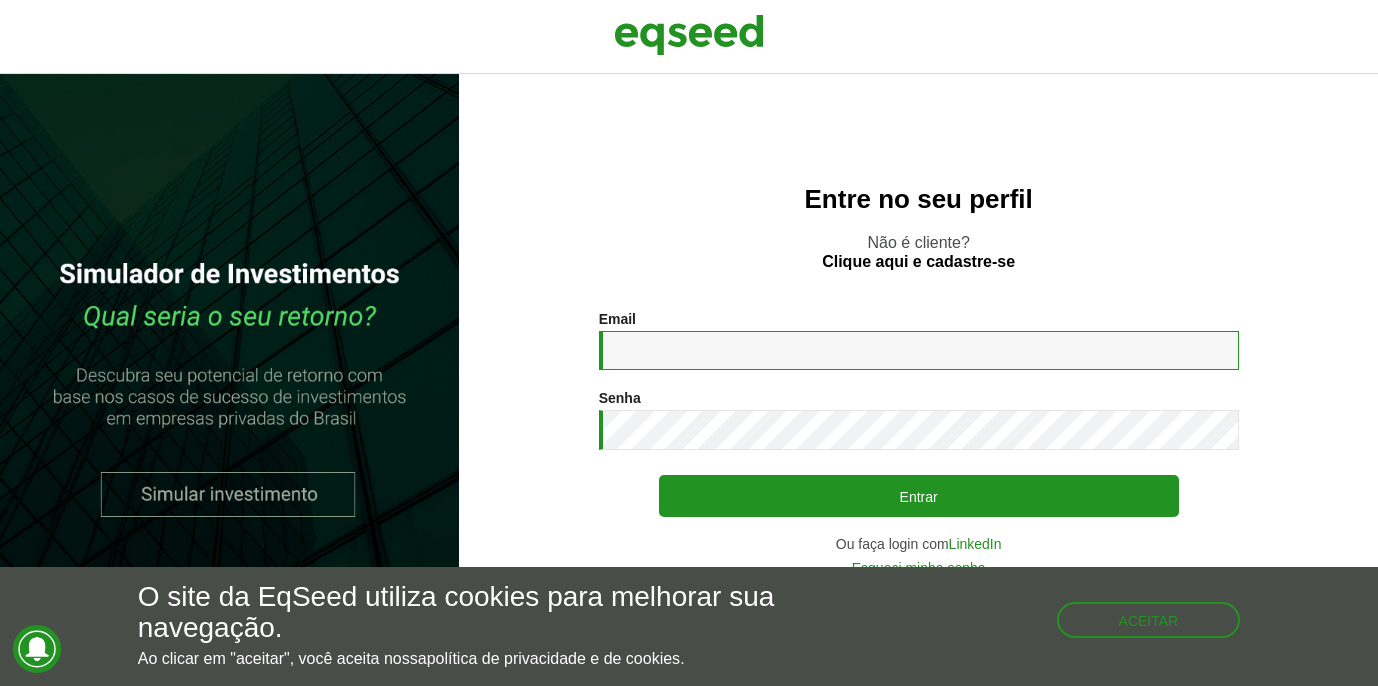 type on "**********" 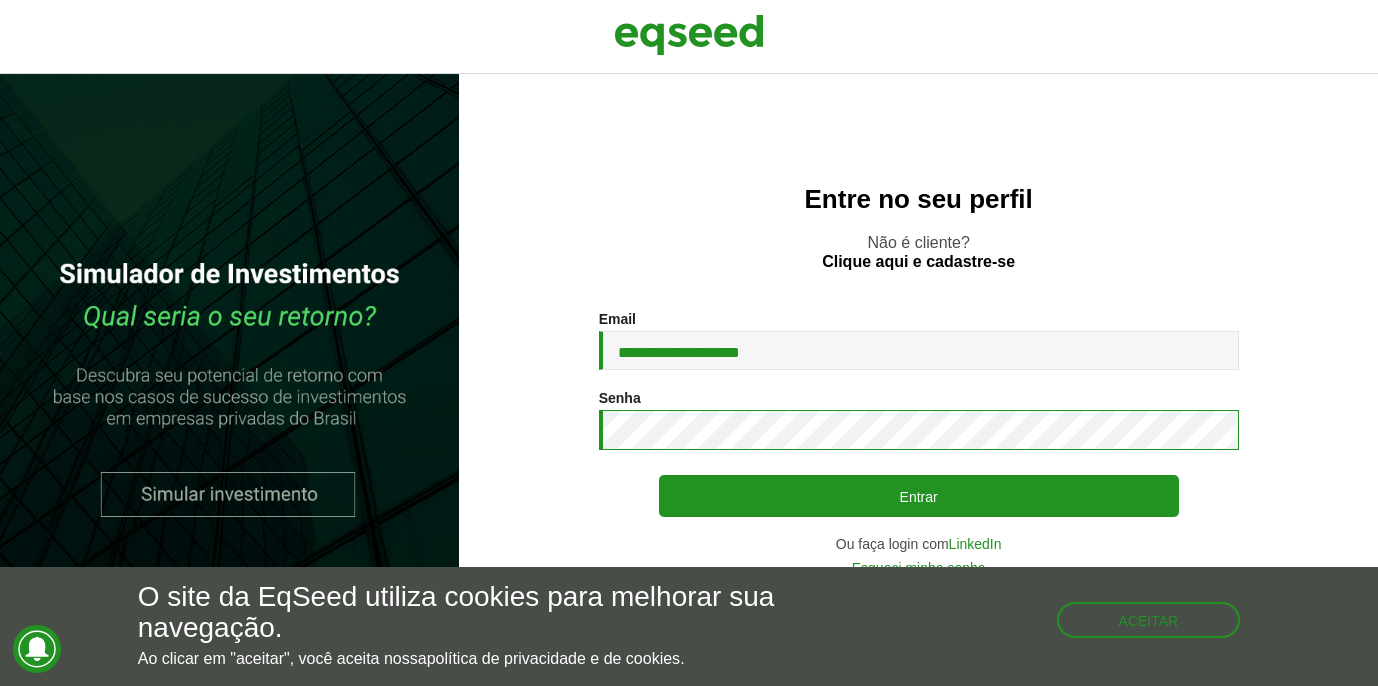 click on "Entrar" at bounding box center (919, 496) 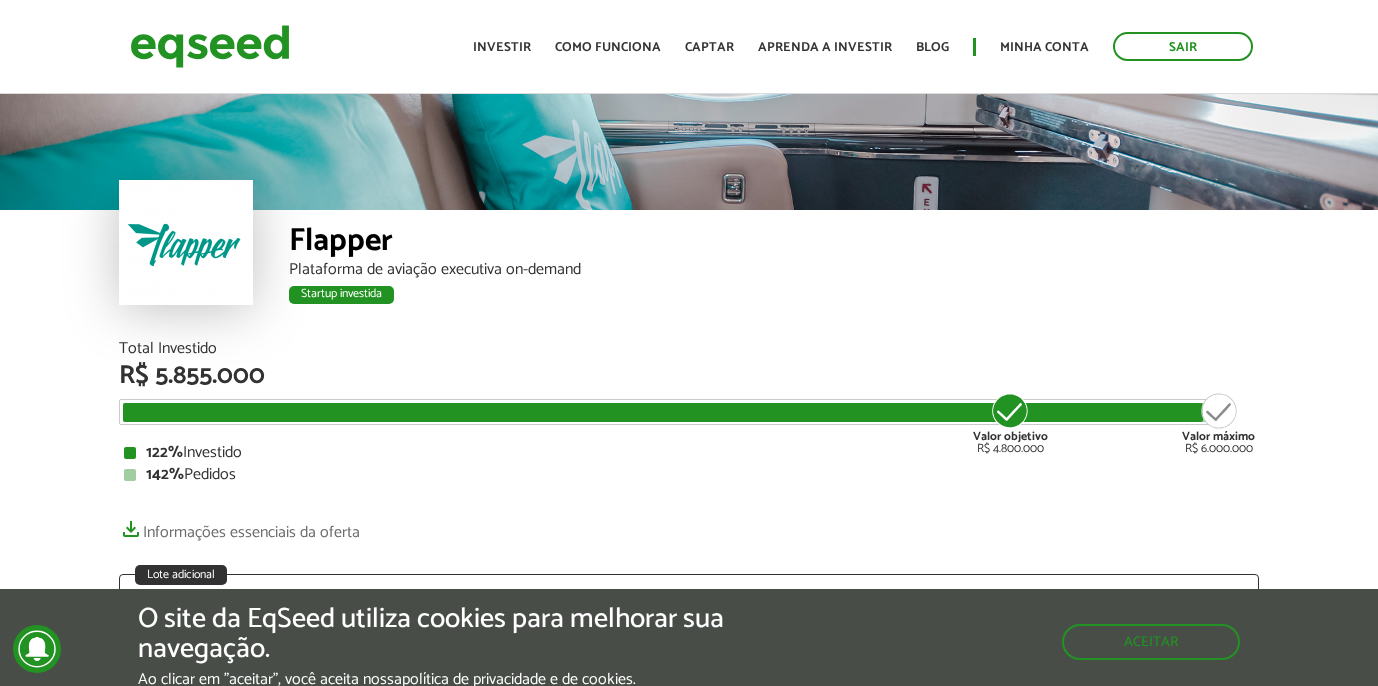 scroll, scrollTop: 0, scrollLeft: 0, axis: both 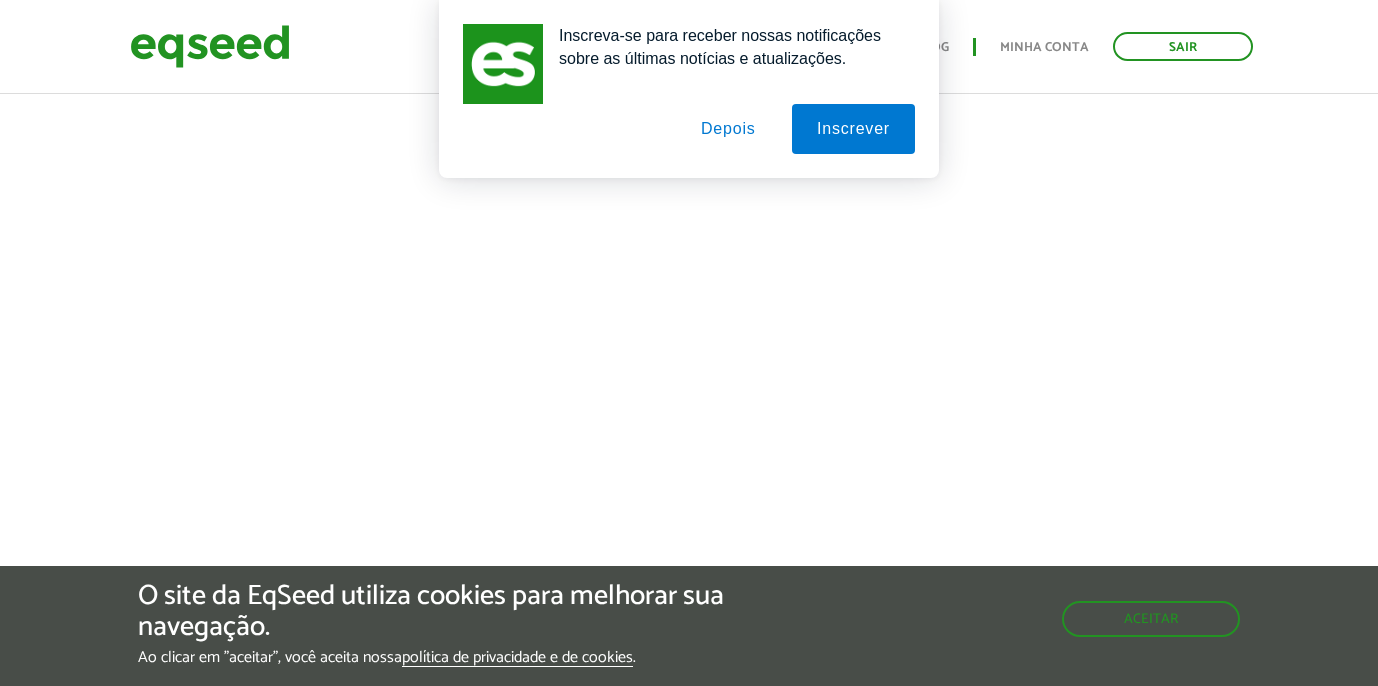 click on "Depois" at bounding box center (728, 129) 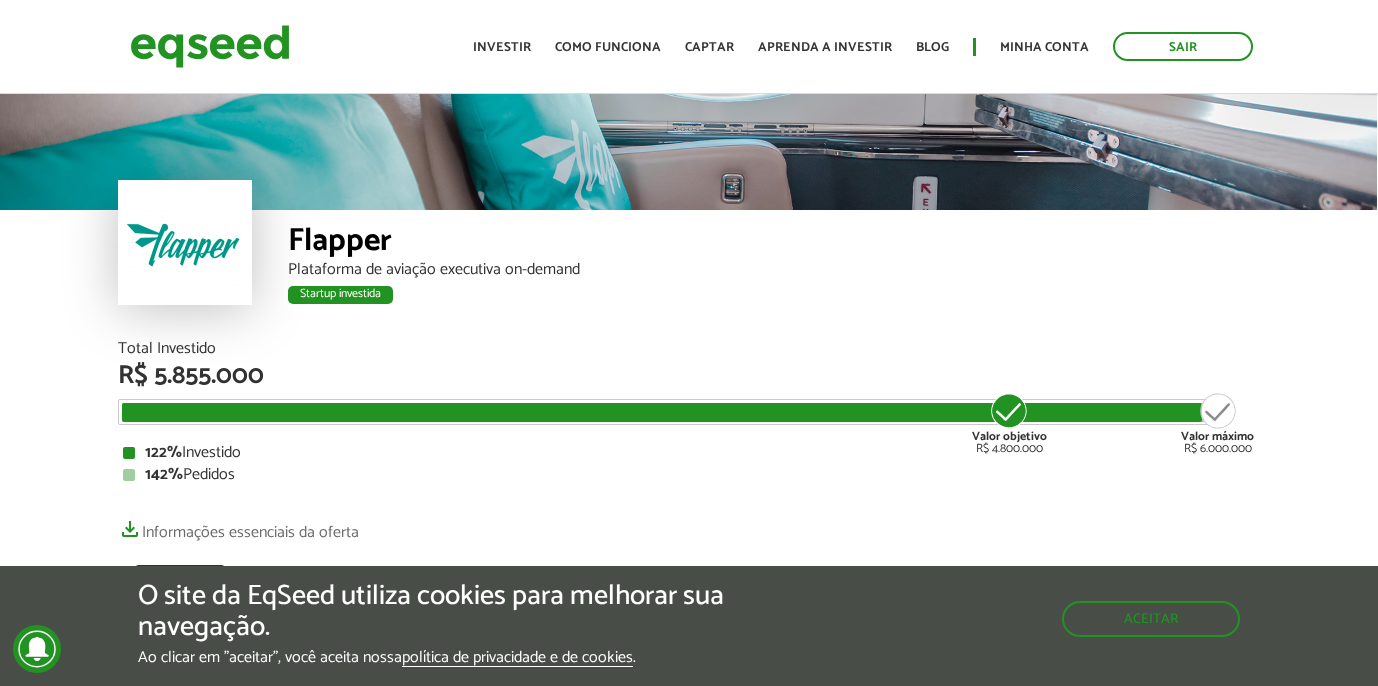 scroll, scrollTop: 0, scrollLeft: 1, axis: horizontal 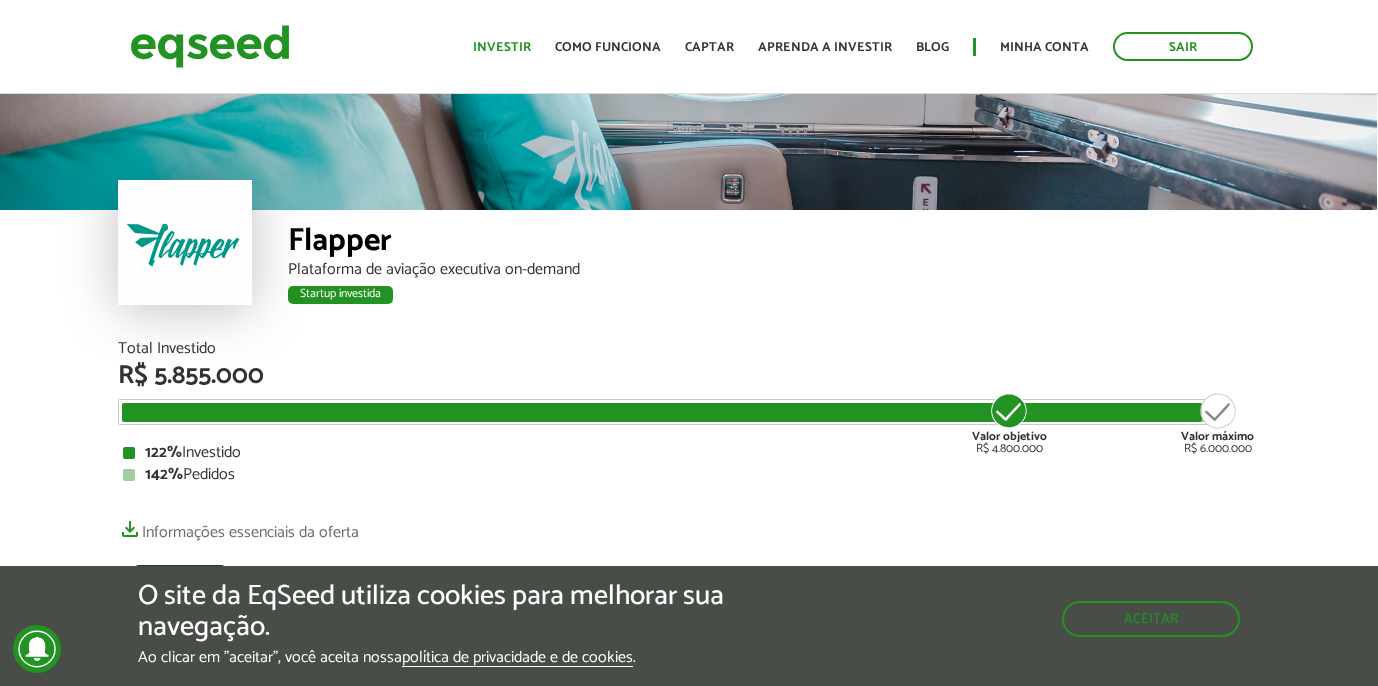 click on "Investir" at bounding box center [502, 47] 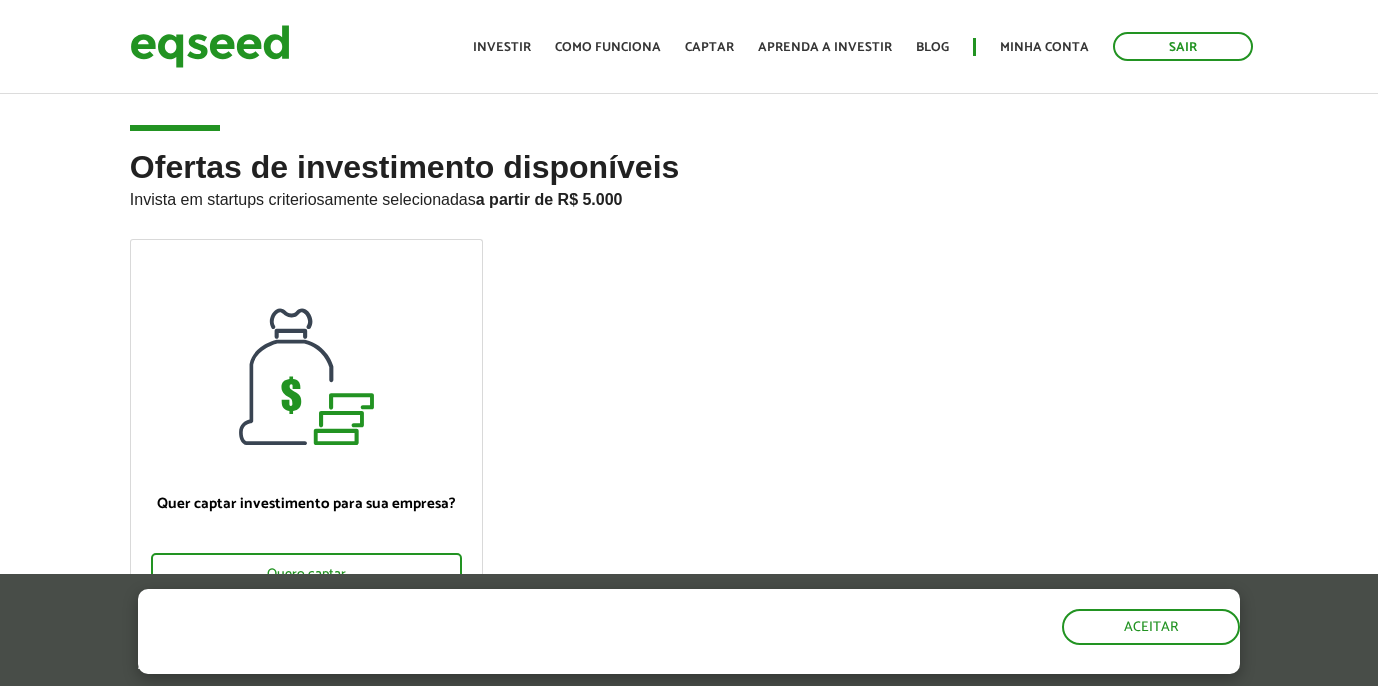 scroll, scrollTop: 0, scrollLeft: 0, axis: both 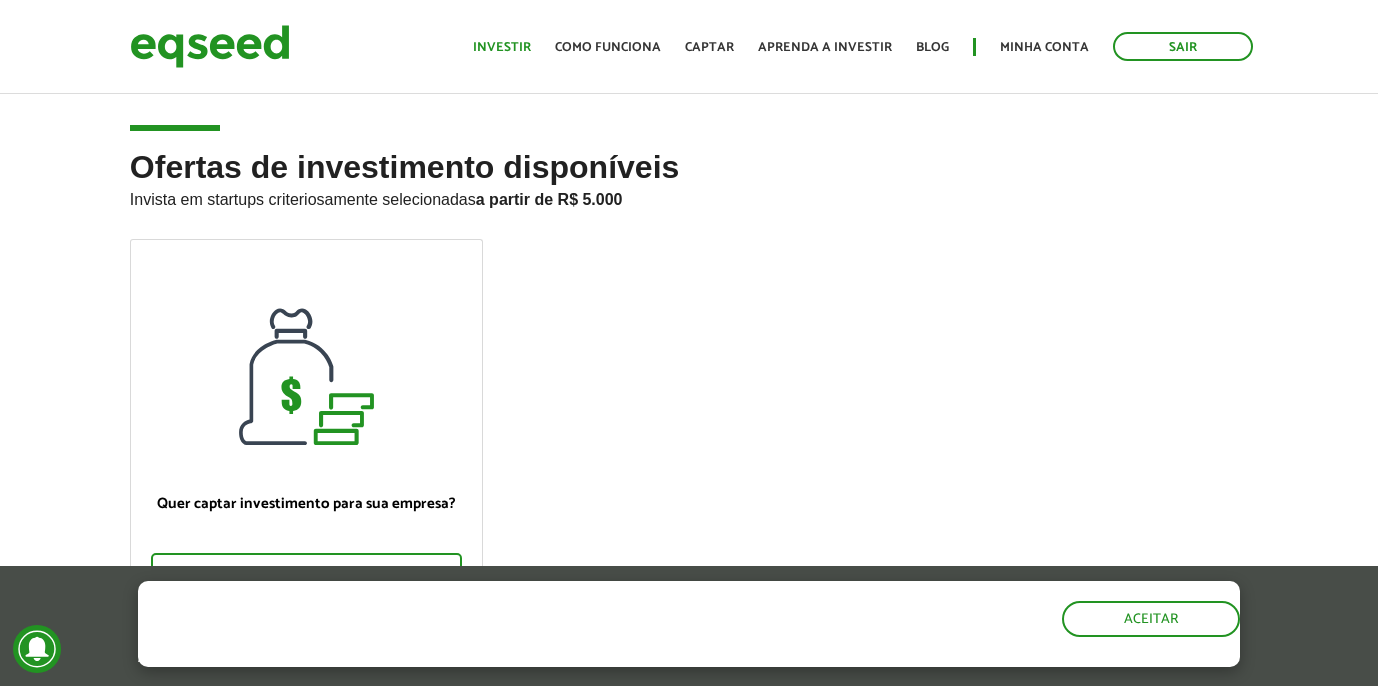 click on "Investir" at bounding box center (502, 47) 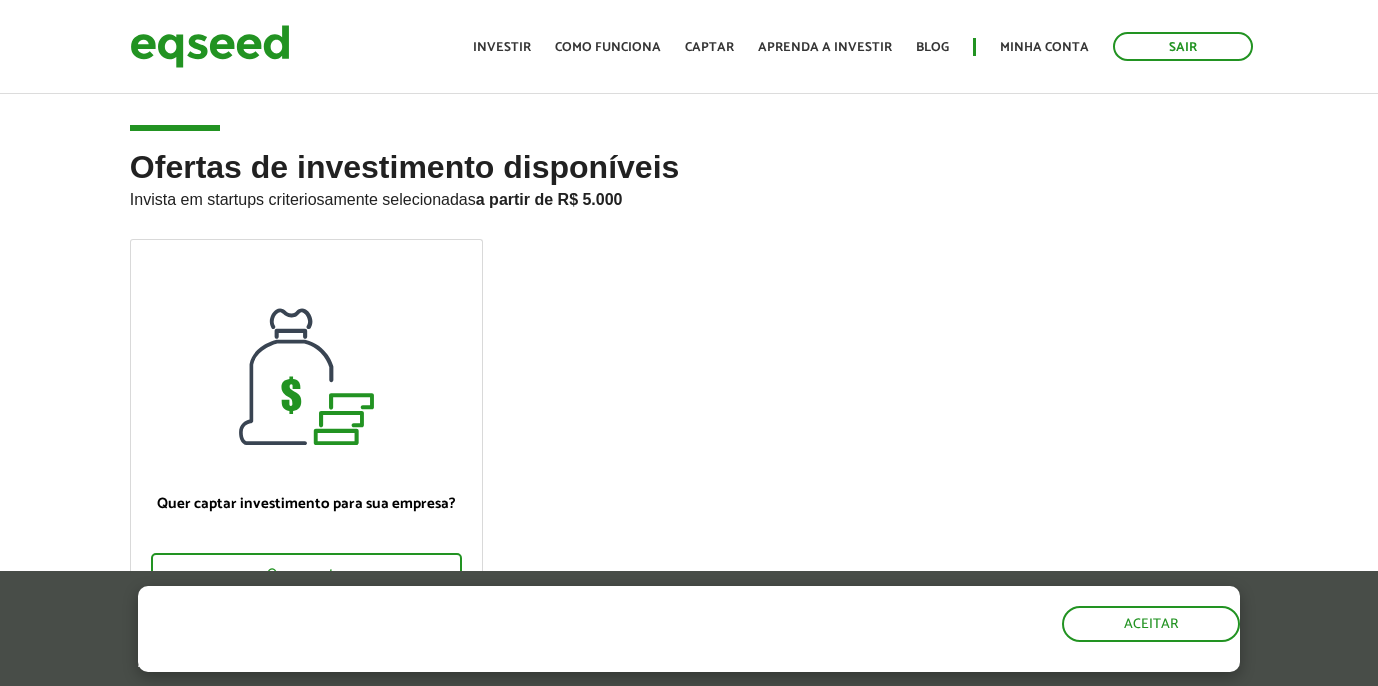 scroll, scrollTop: 0, scrollLeft: 0, axis: both 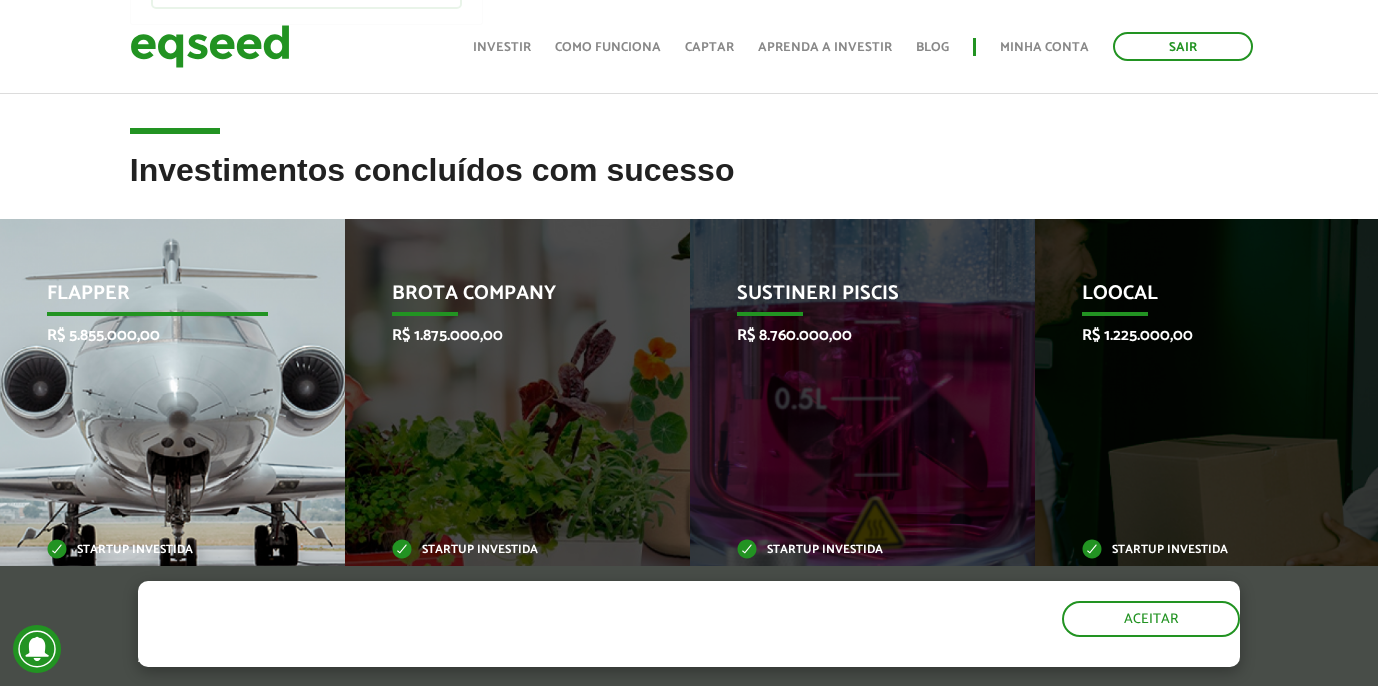 click on "R$ 5.855.000,00" at bounding box center [157, 335] 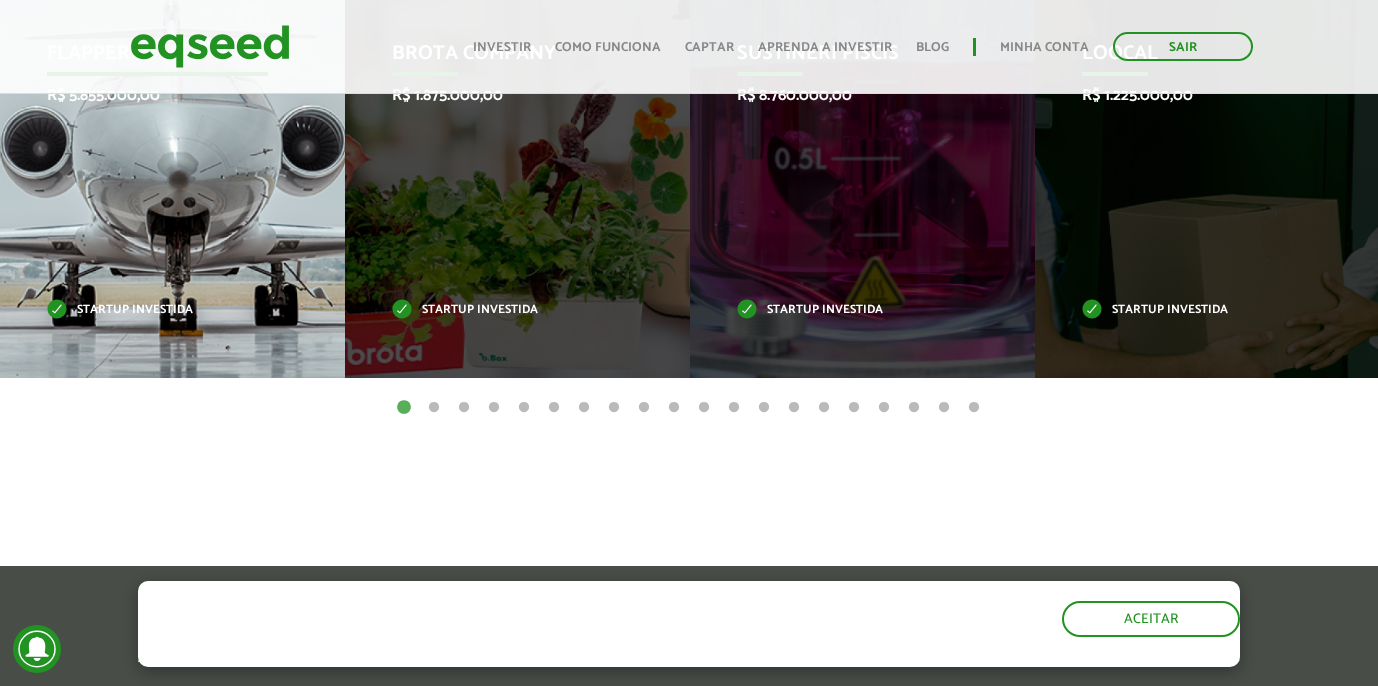 scroll, scrollTop: 875, scrollLeft: 0, axis: vertical 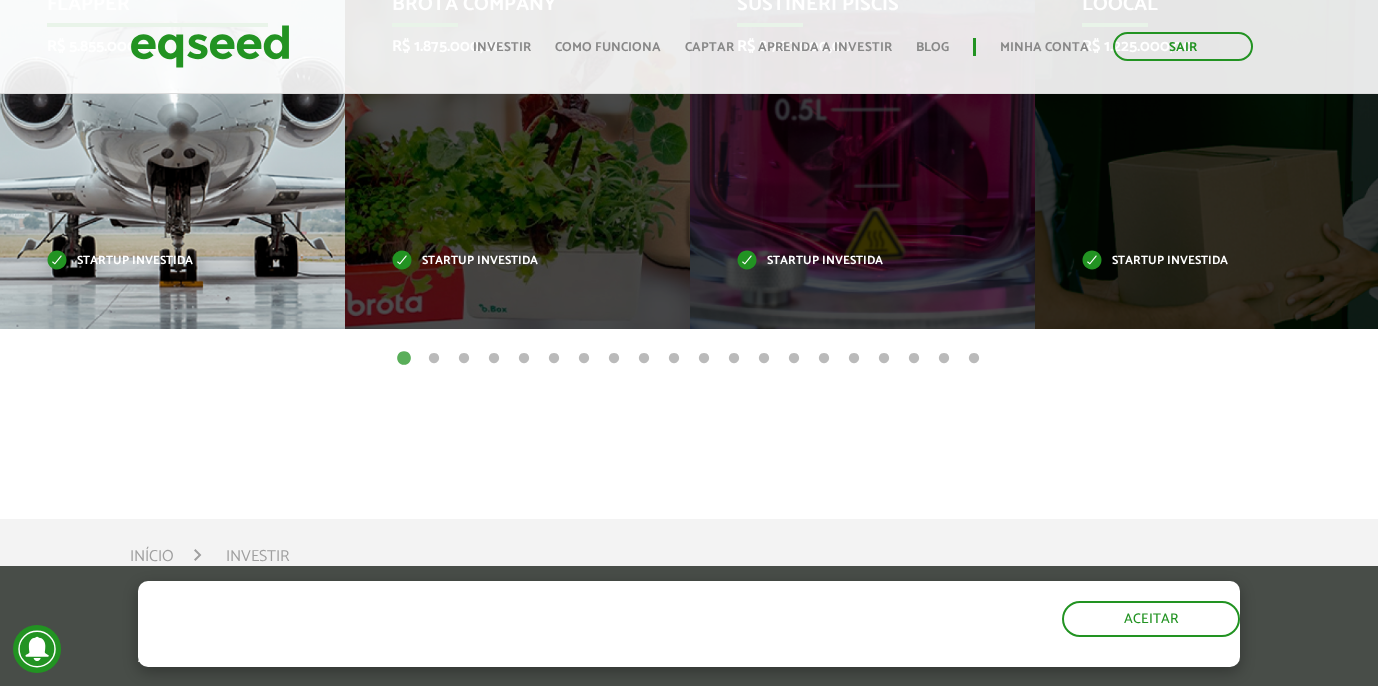 click on "Startup investida" at bounding box center [157, 261] 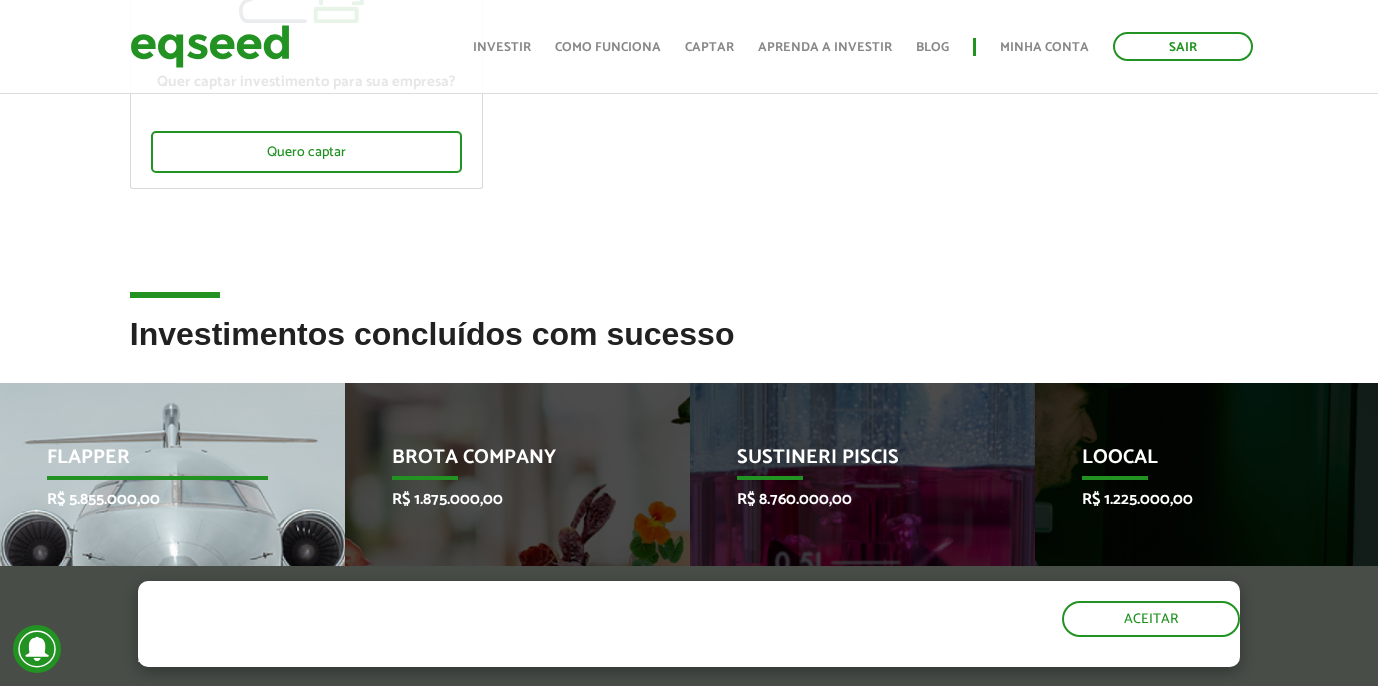 scroll, scrollTop: 409, scrollLeft: 0, axis: vertical 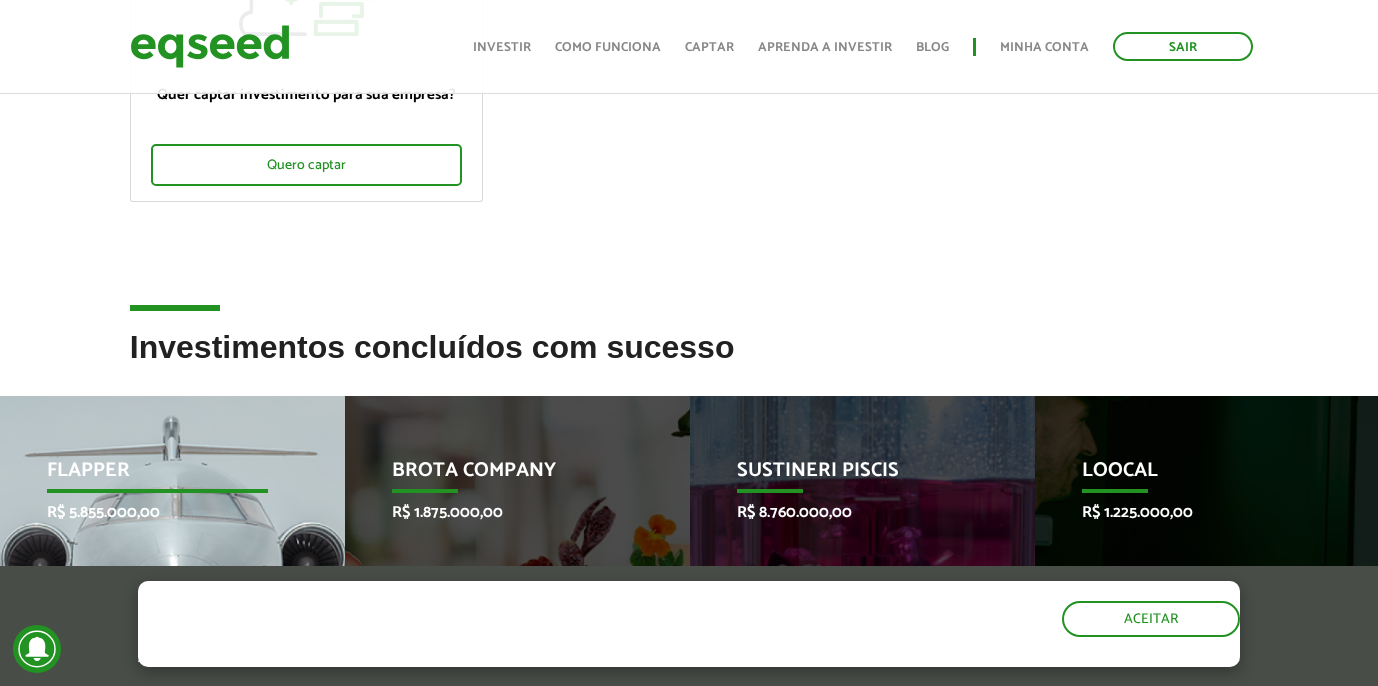 click on "Flapper" at bounding box center (157, 476) 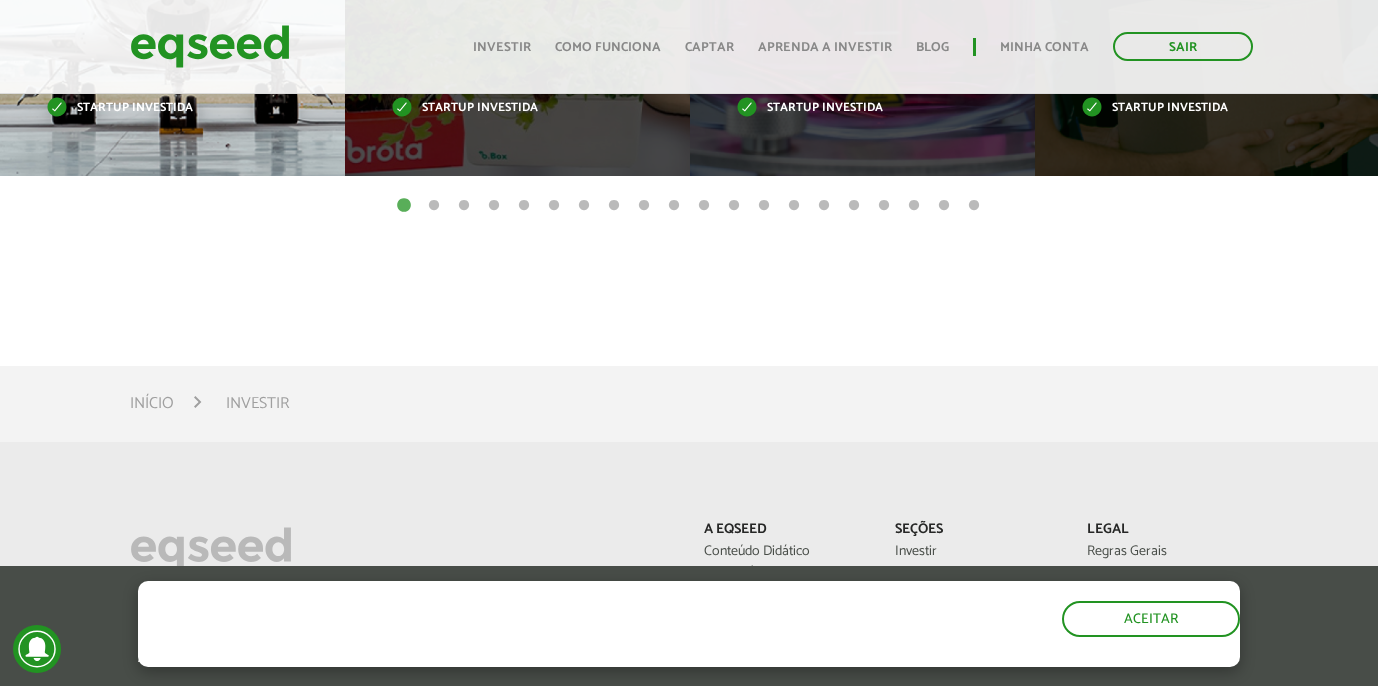 scroll, scrollTop: 741, scrollLeft: 0, axis: vertical 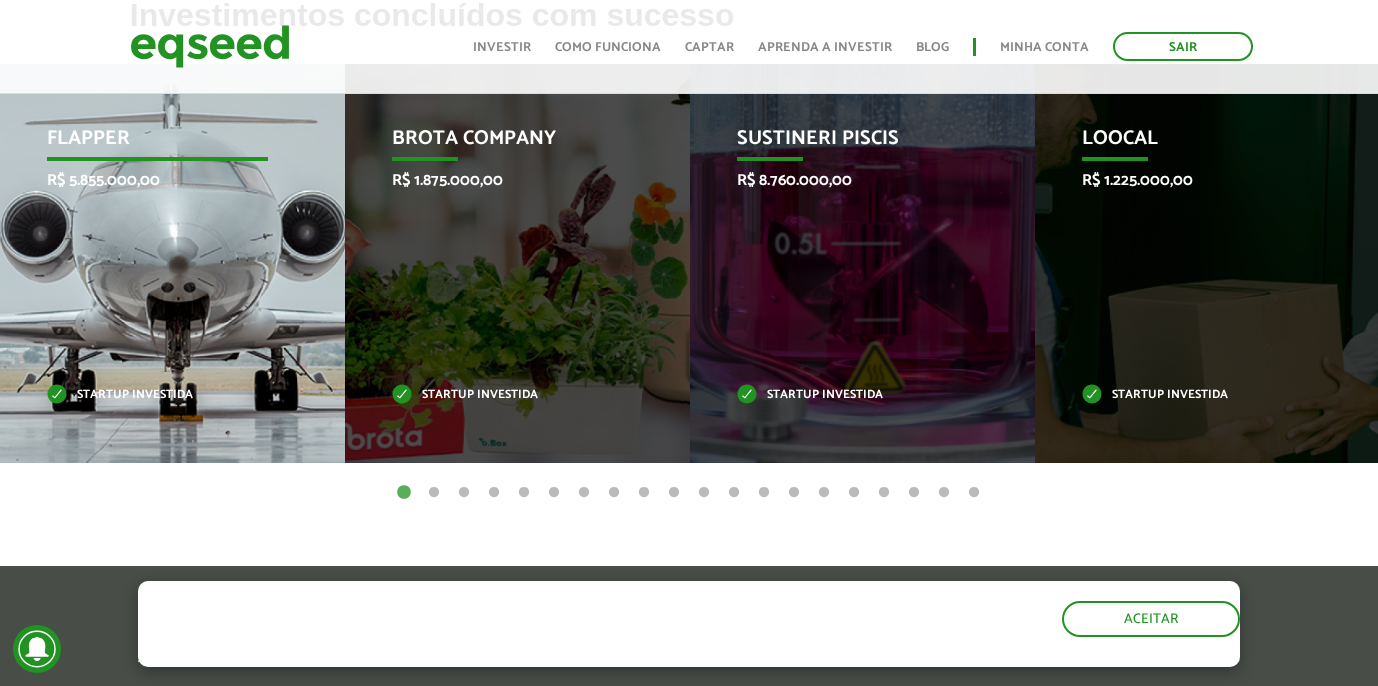 click on "Startup investida" at bounding box center (157, 395) 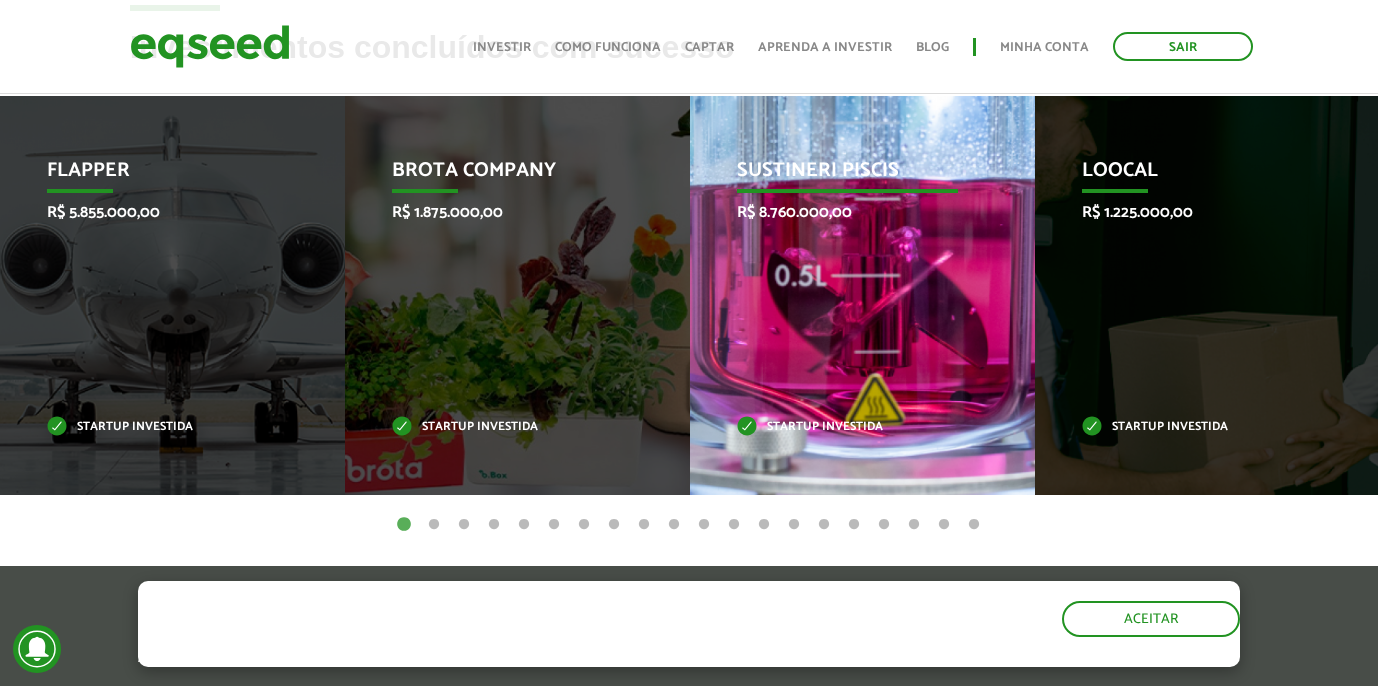 scroll, scrollTop: 712, scrollLeft: 0, axis: vertical 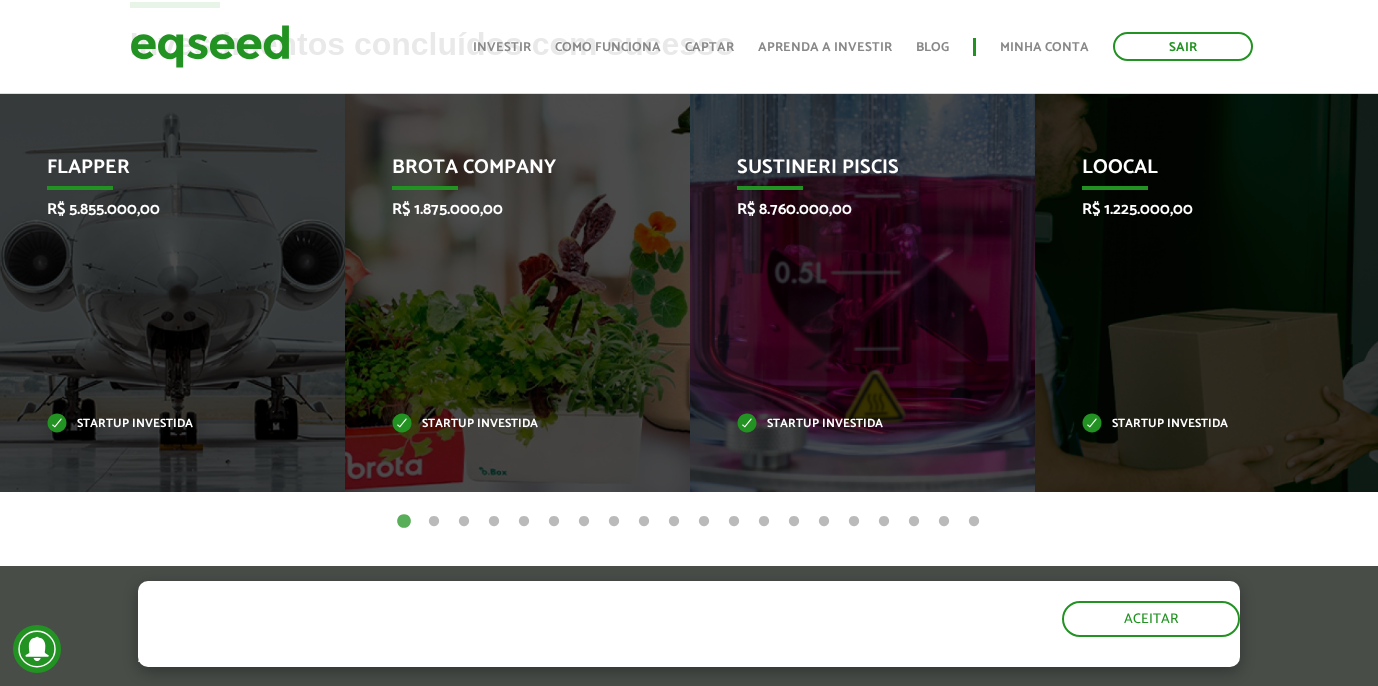 click on "2" at bounding box center (434, 522) 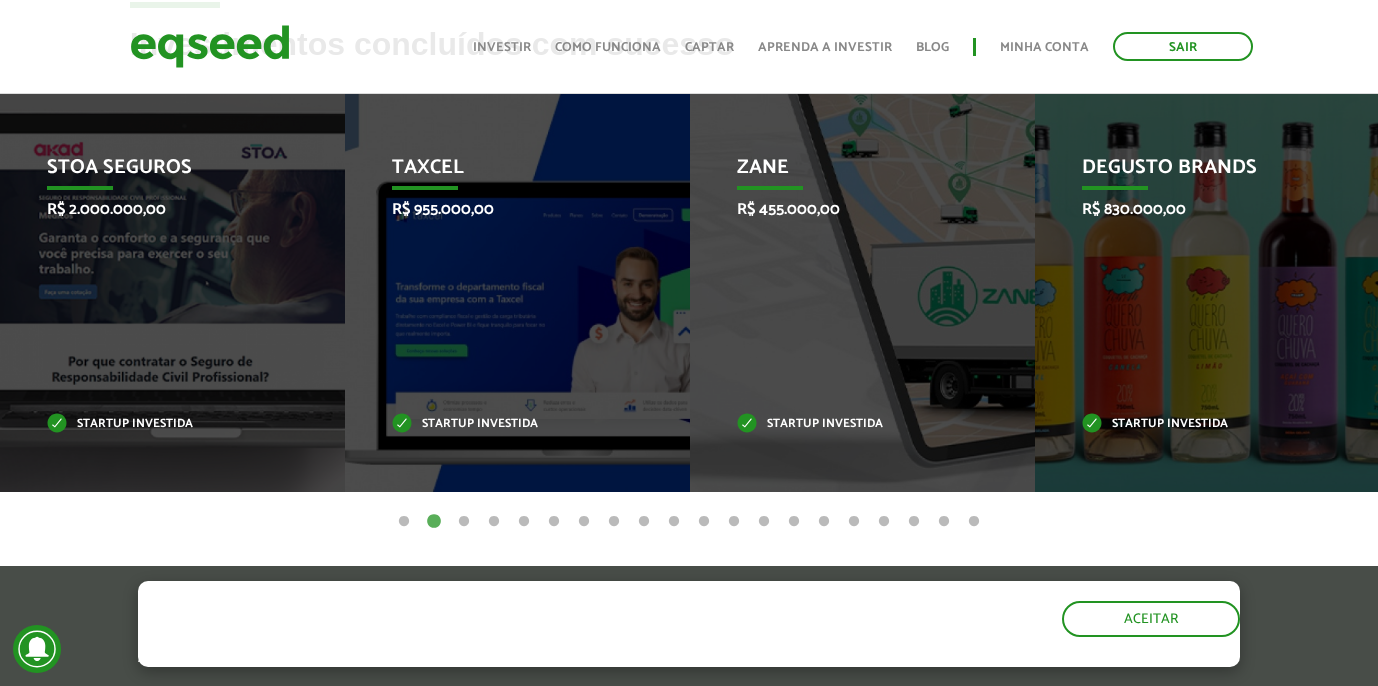 click on "20" at bounding box center [974, 522] 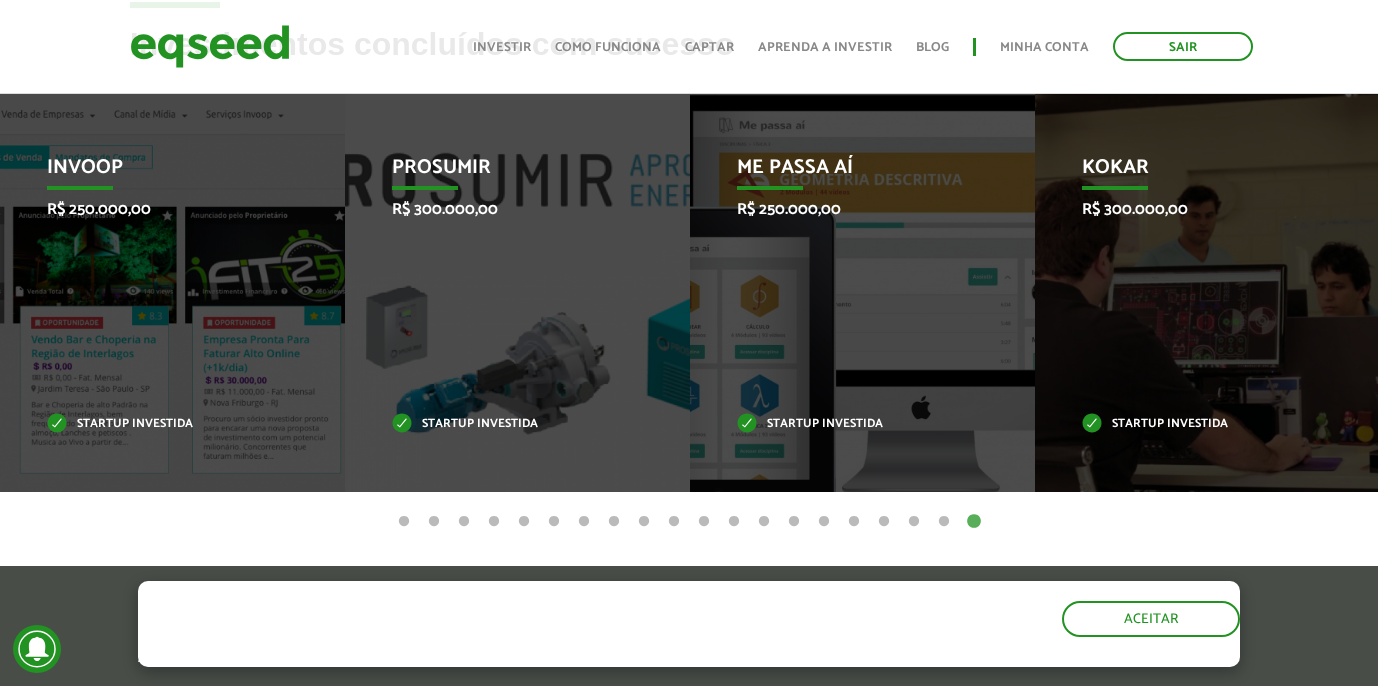 click on "1" at bounding box center (404, 522) 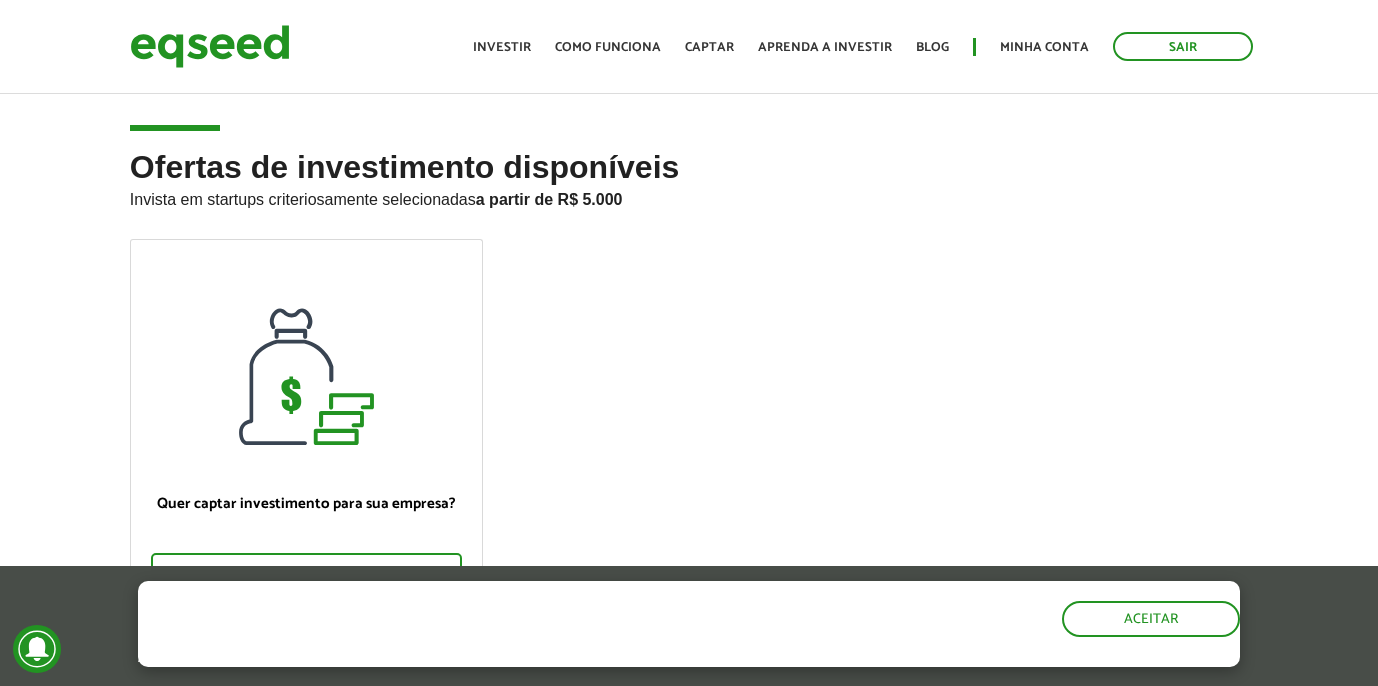scroll, scrollTop: 0, scrollLeft: 0, axis: both 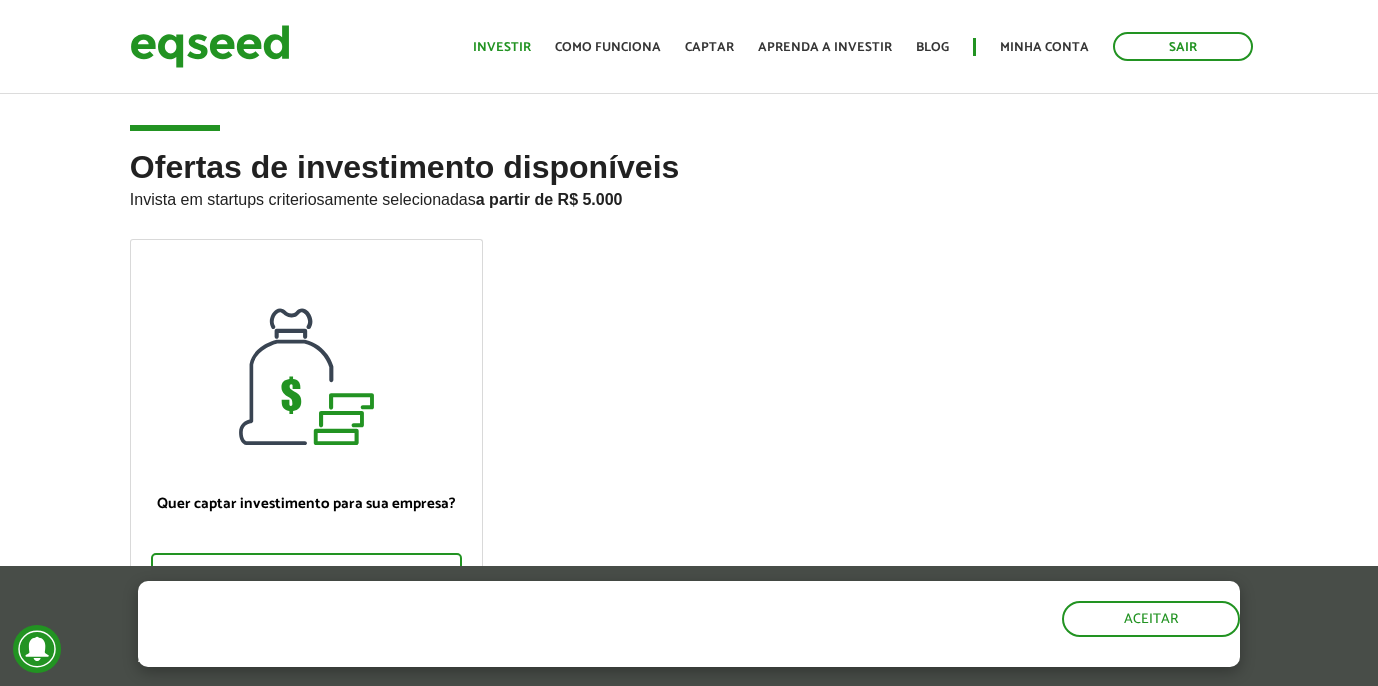 click on "Investir" at bounding box center (502, 47) 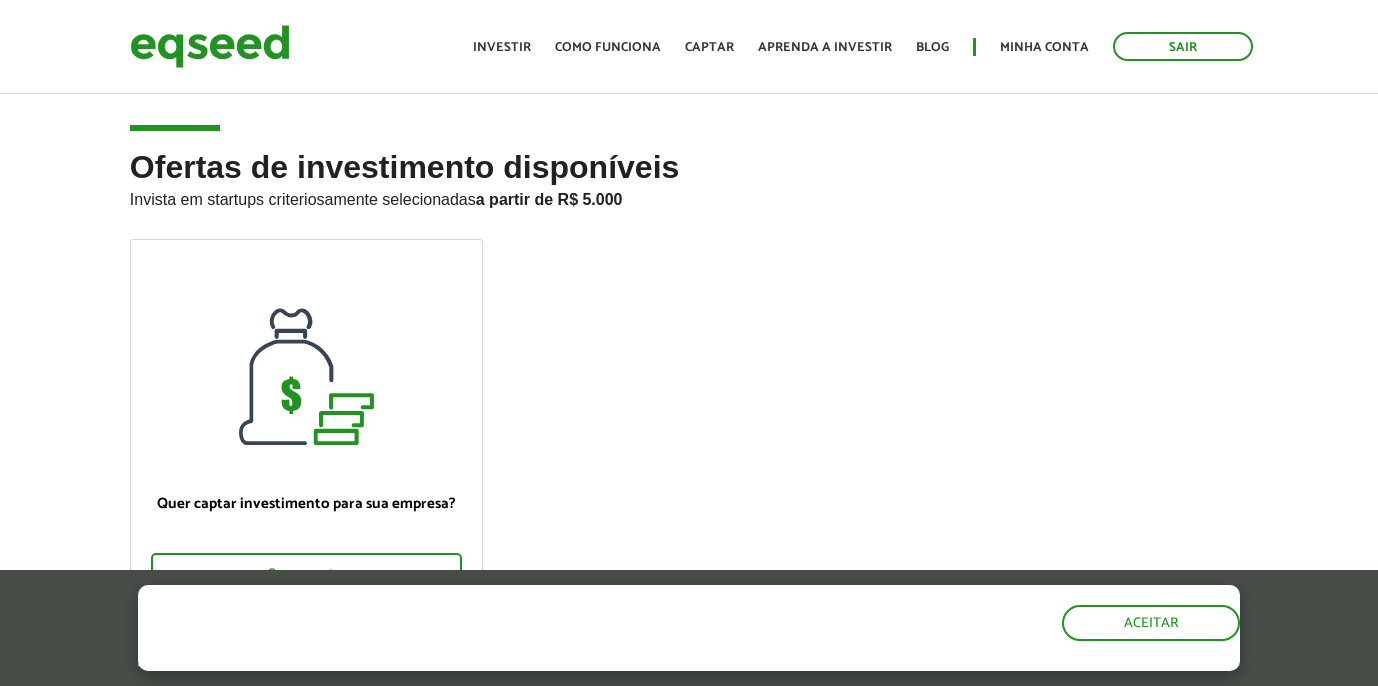 scroll, scrollTop: 0, scrollLeft: 0, axis: both 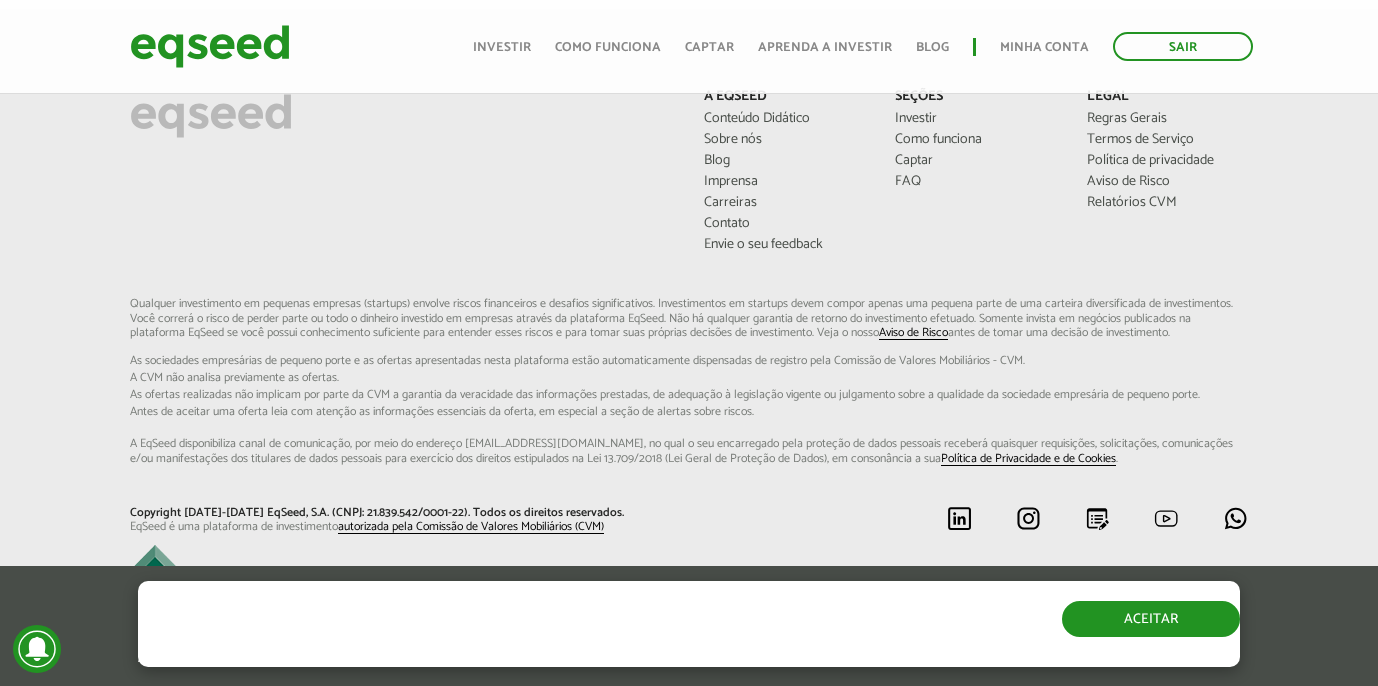 click on "Aceitar" at bounding box center [1151, 619] 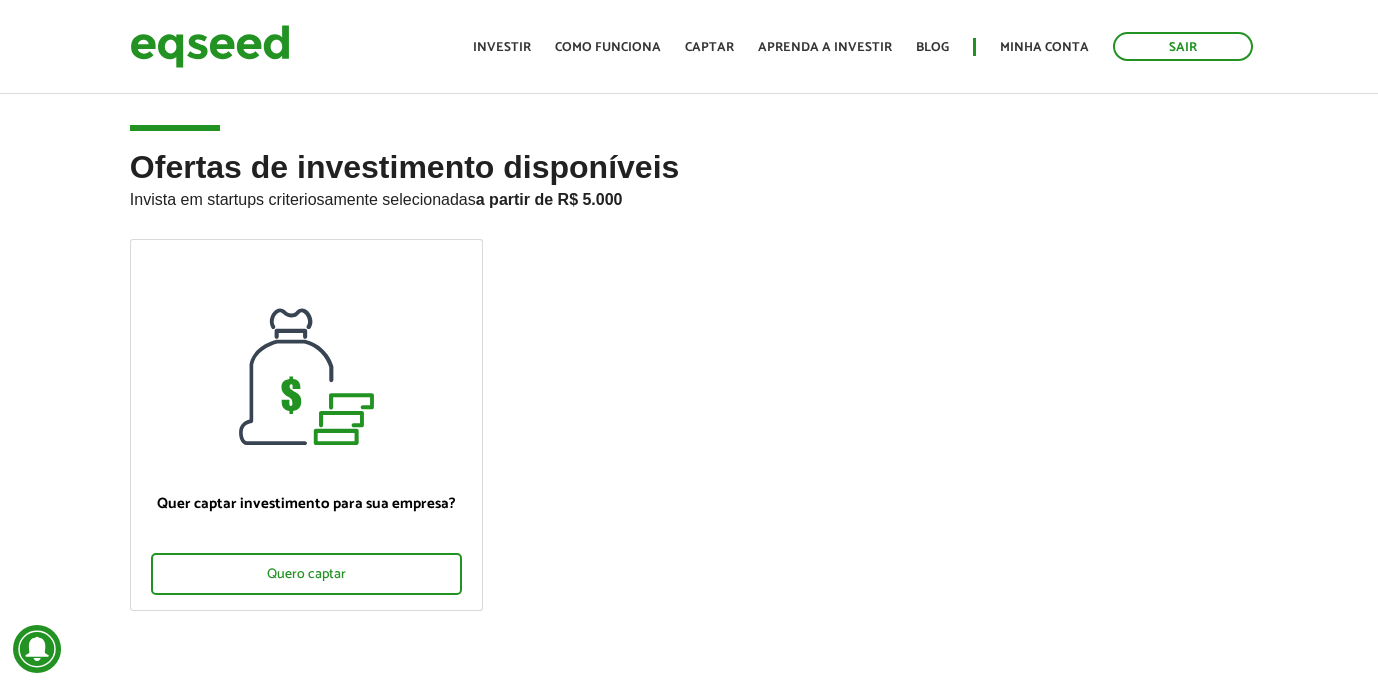 scroll, scrollTop: 0, scrollLeft: 0, axis: both 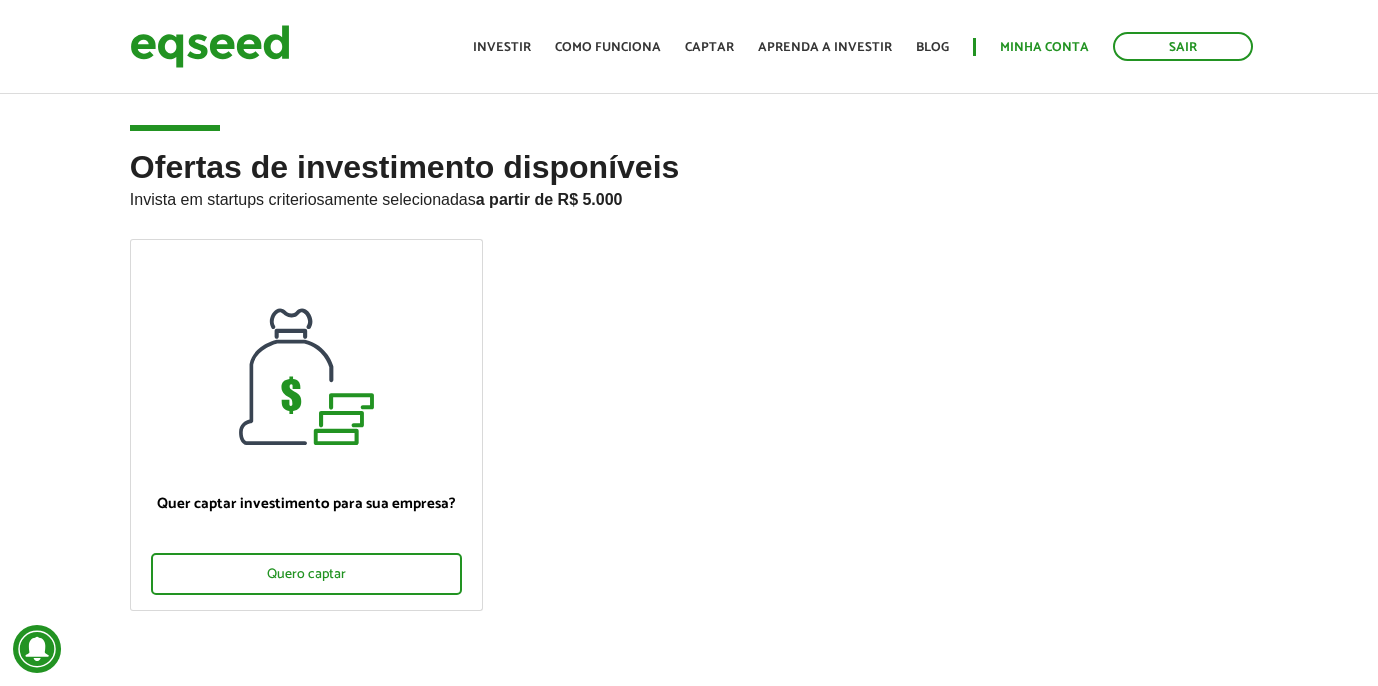 click on "Minha conta" at bounding box center (1044, 47) 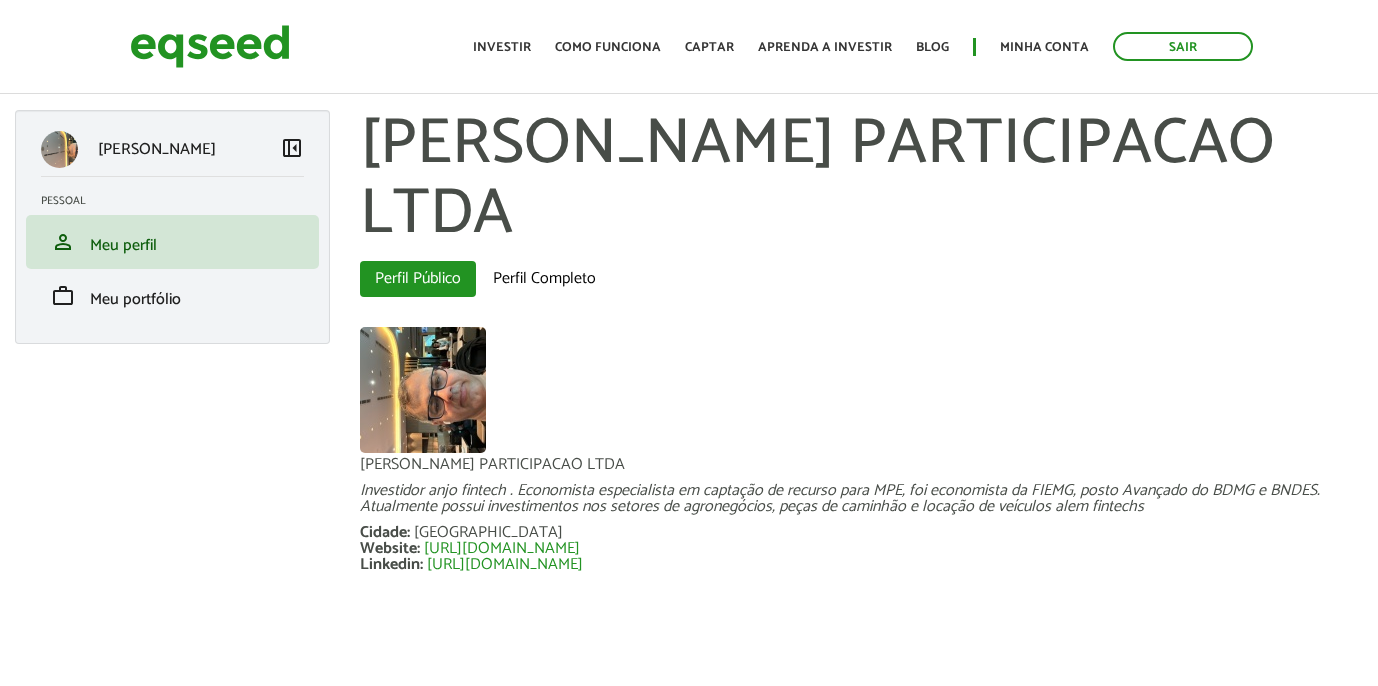 scroll, scrollTop: 0, scrollLeft: 0, axis: both 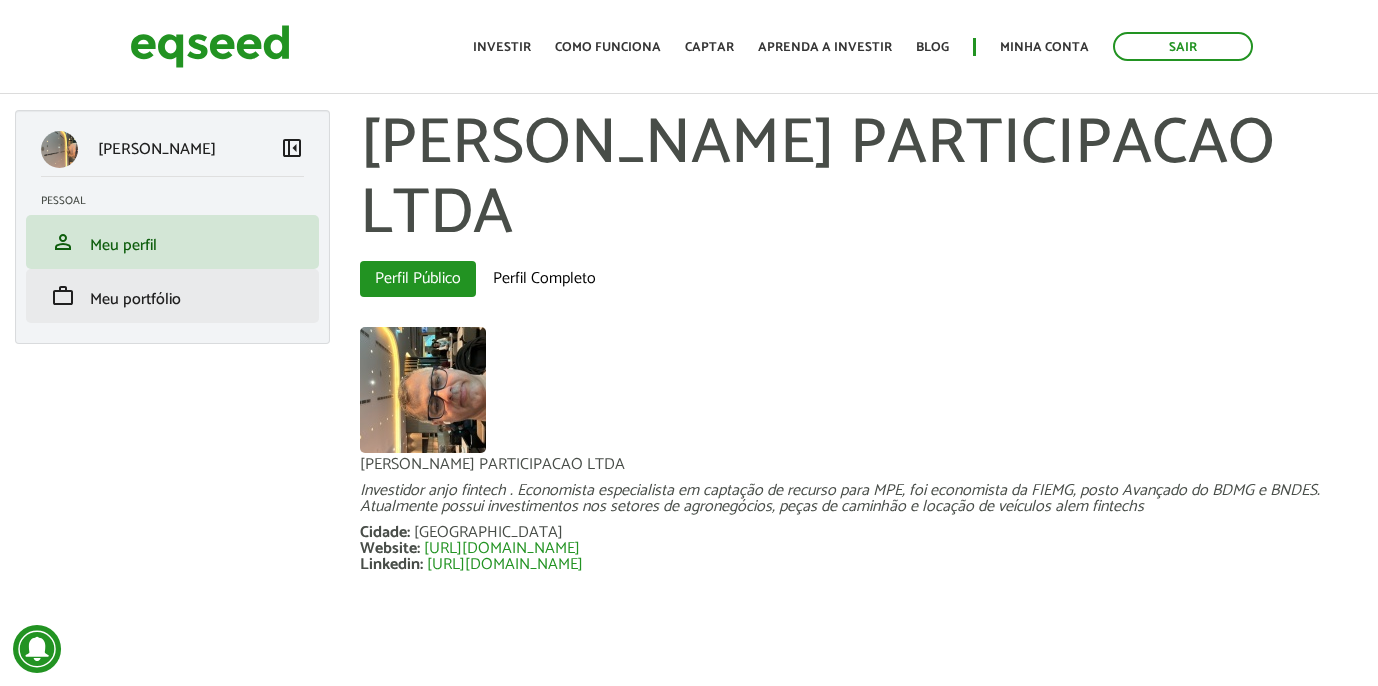 click on "Meu portfólio" at bounding box center (135, 299) 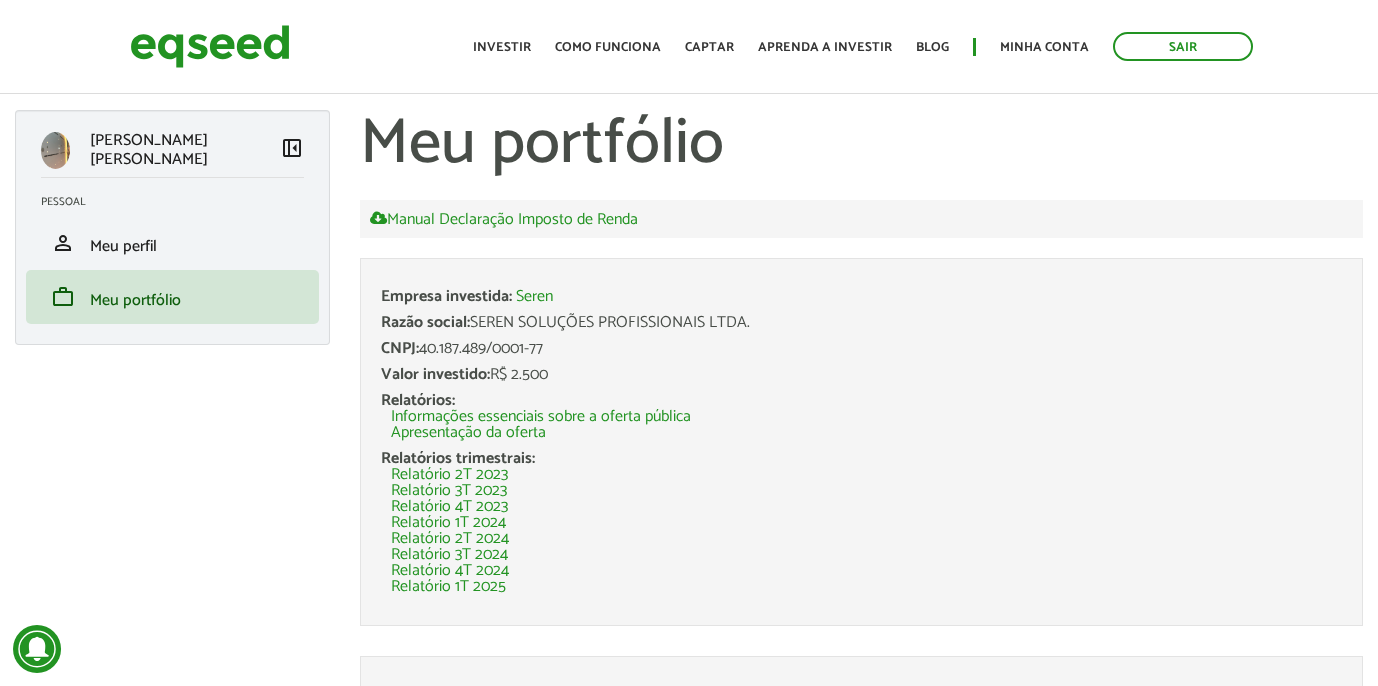 scroll, scrollTop: 0, scrollLeft: 0, axis: both 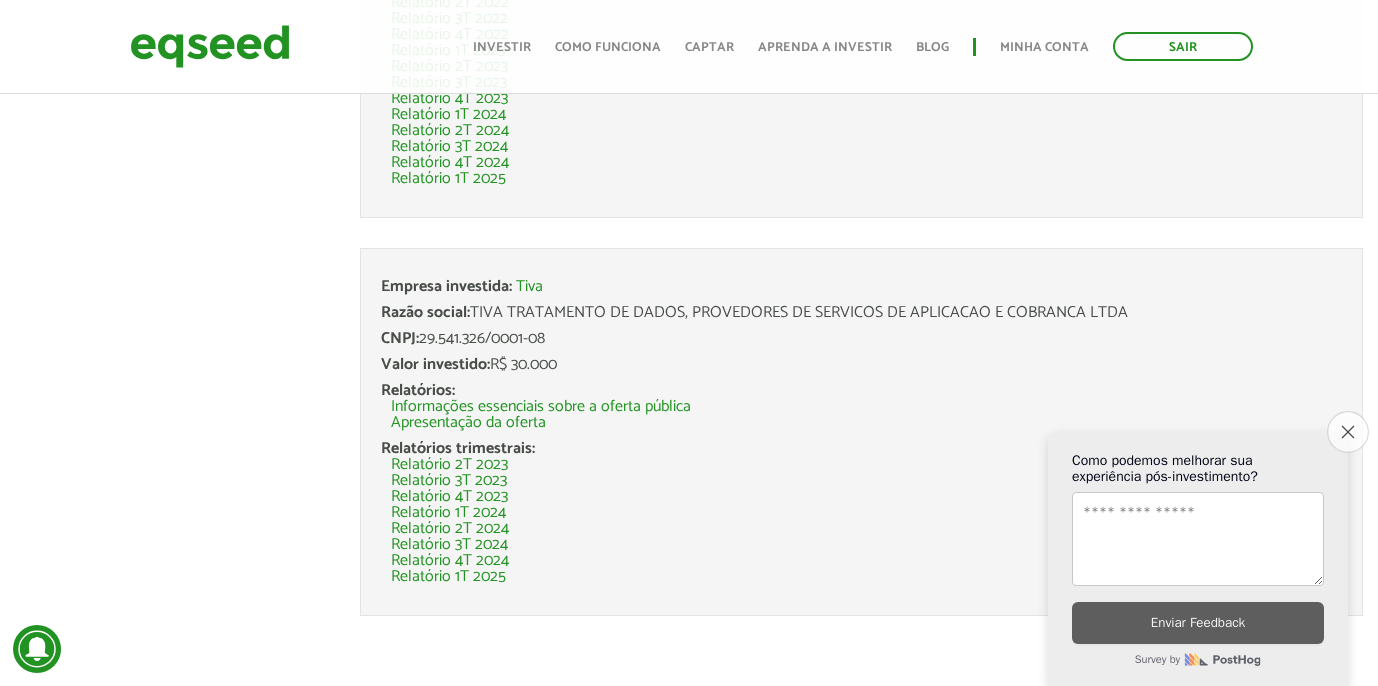 click on "Close survey" at bounding box center (1348, 432) 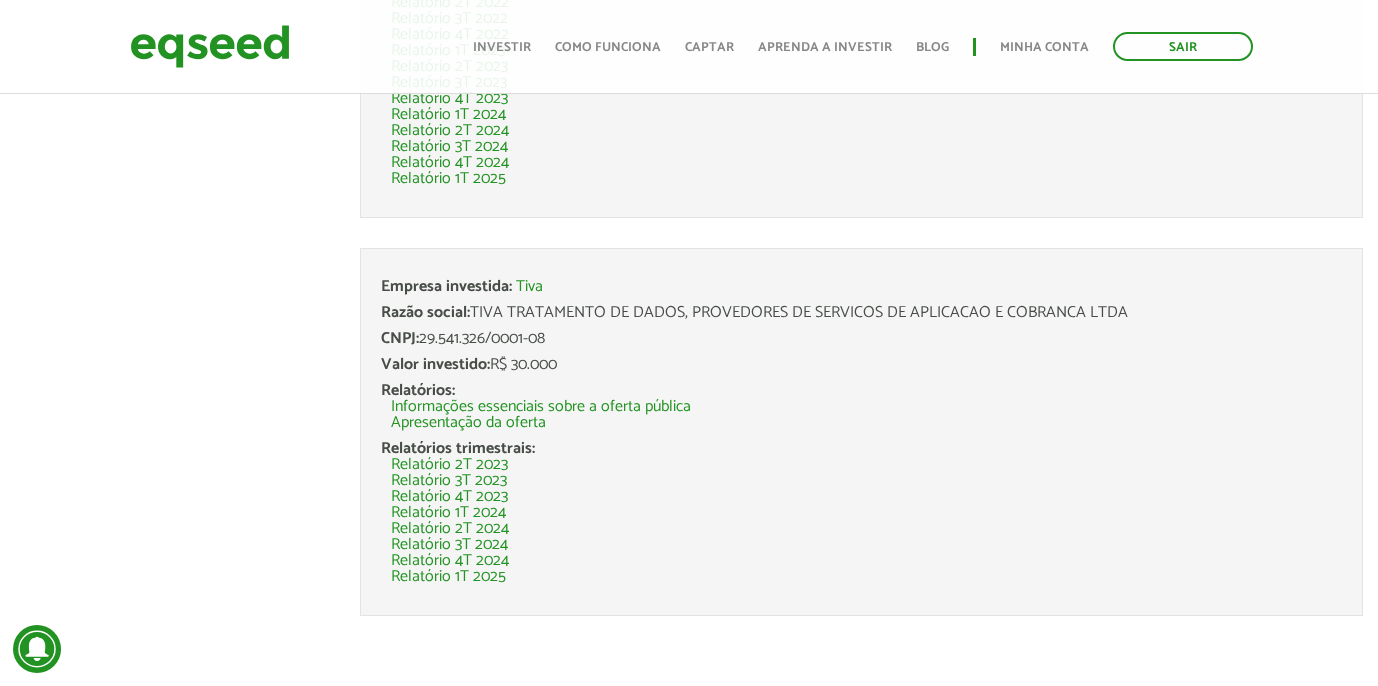 click on "Investir" at bounding box center (502, 47) 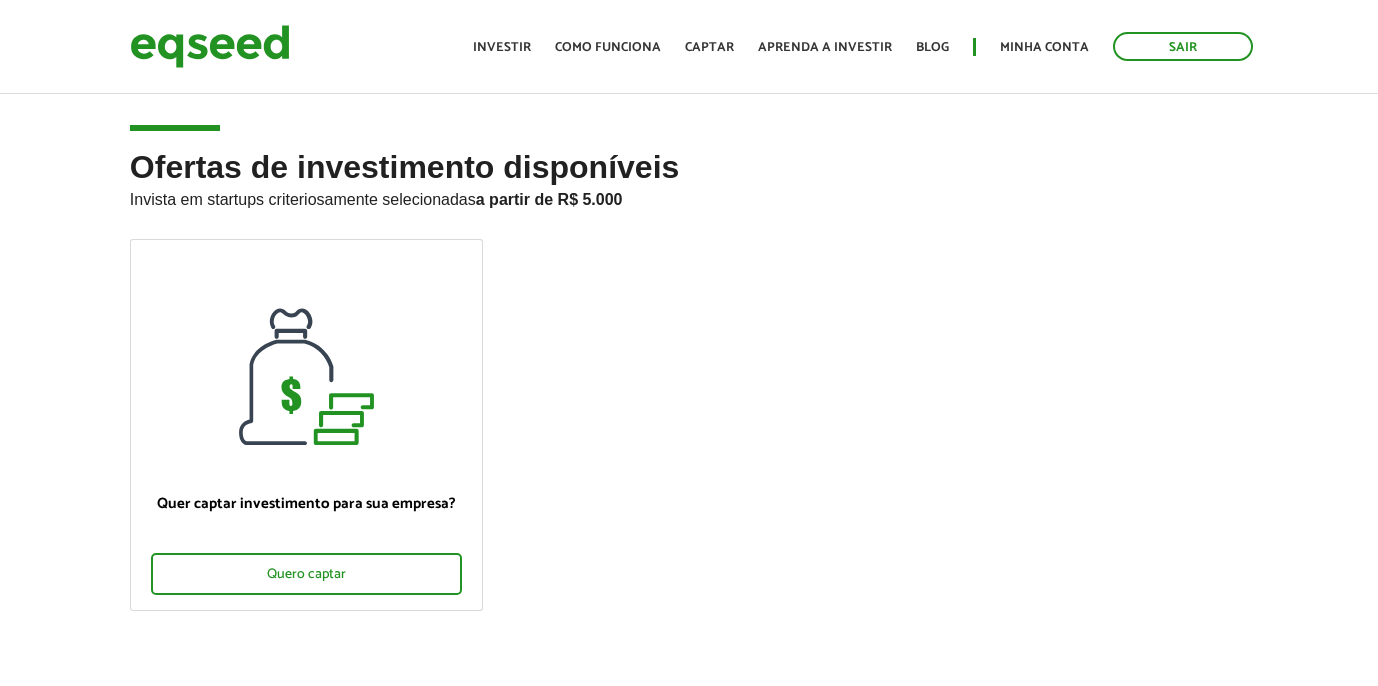 scroll, scrollTop: 0, scrollLeft: 0, axis: both 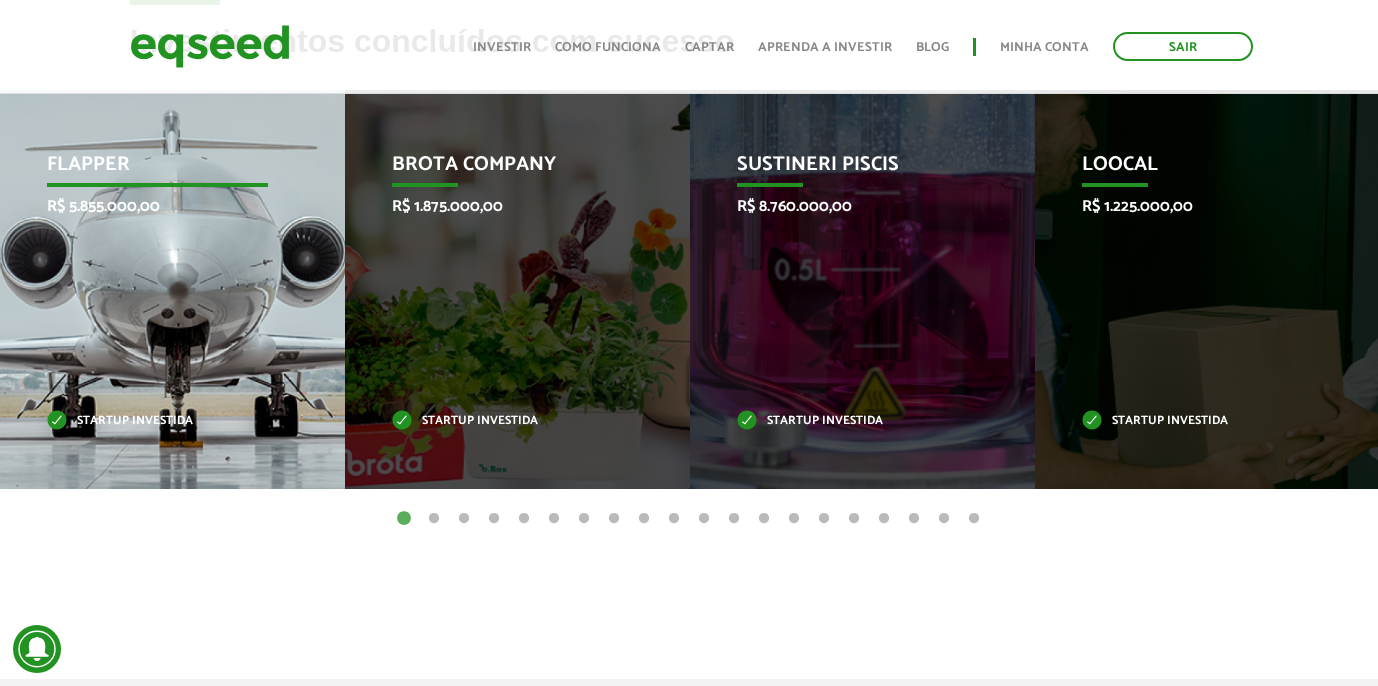 click on "Startup investida" at bounding box center (157, 421) 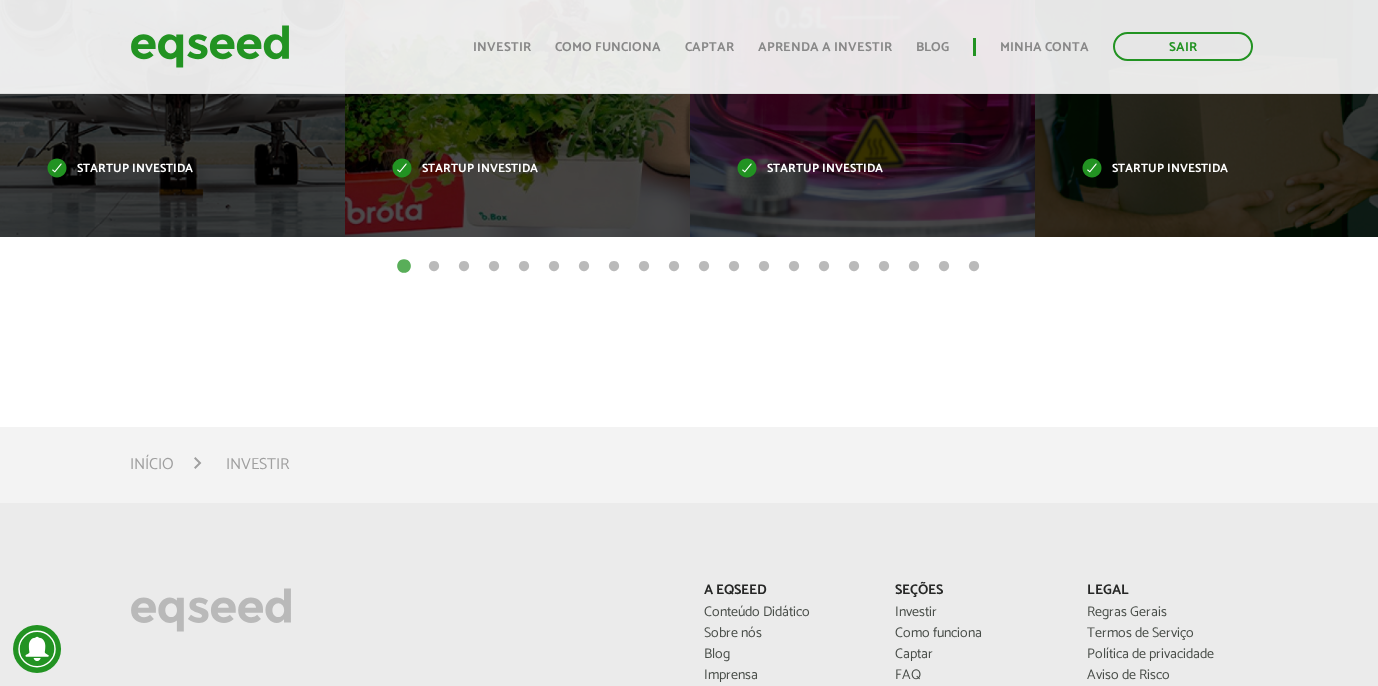 scroll, scrollTop: 933, scrollLeft: 0, axis: vertical 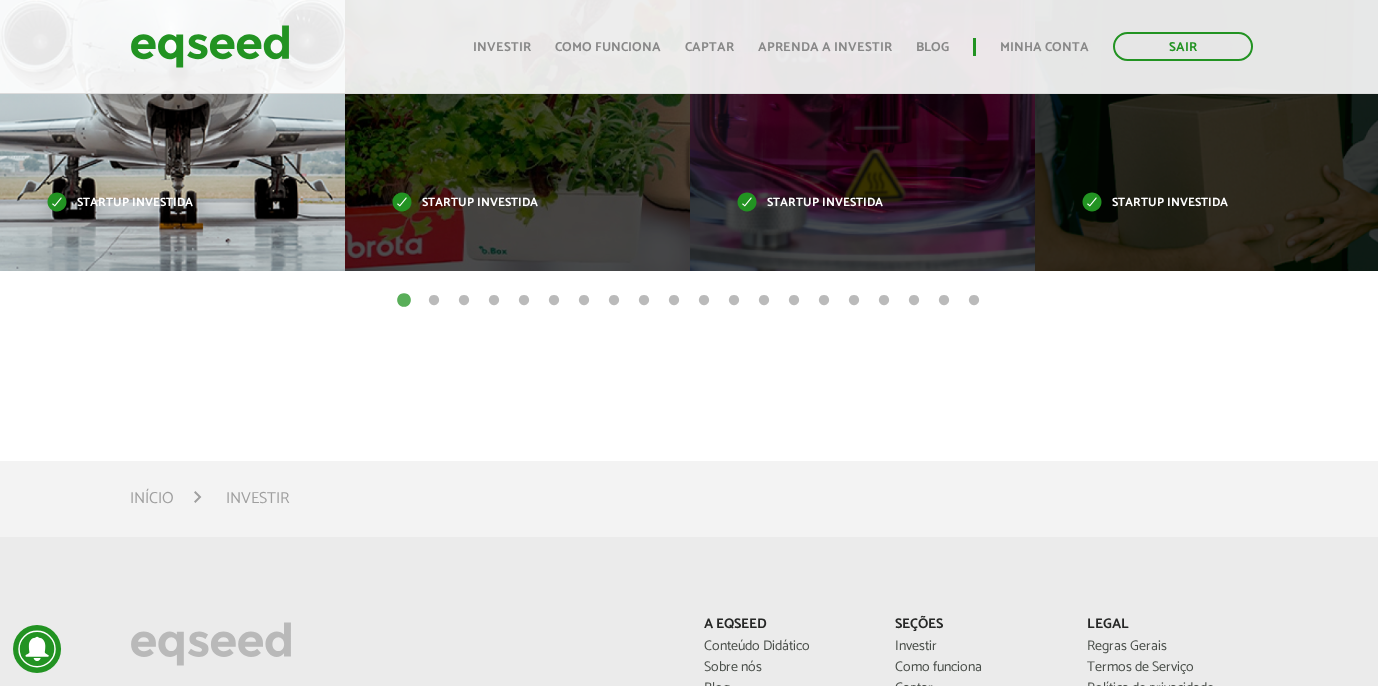 click on "Startup investida" at bounding box center [157, 203] 